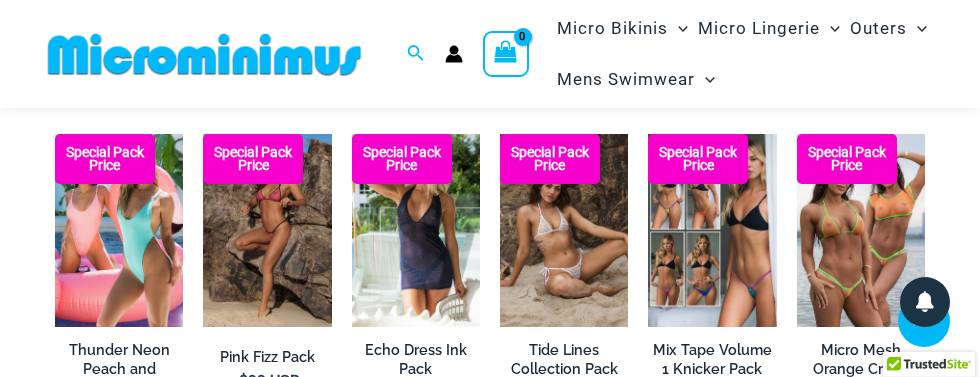 scroll, scrollTop: 2934, scrollLeft: 0, axis: vertical 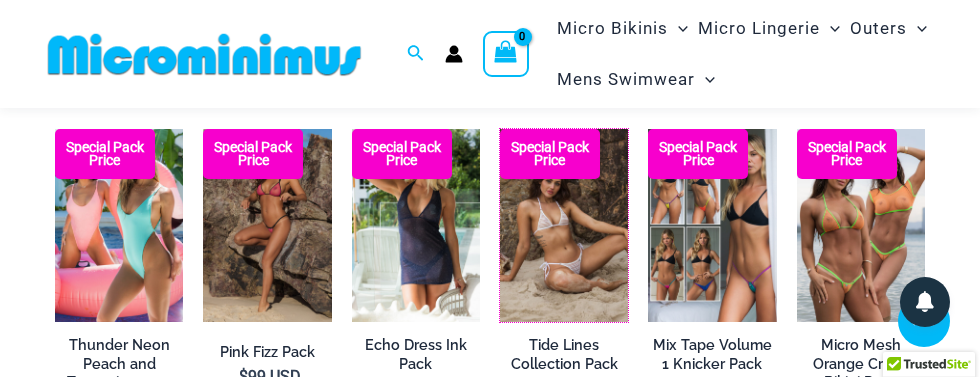 click at bounding box center [500, 129] 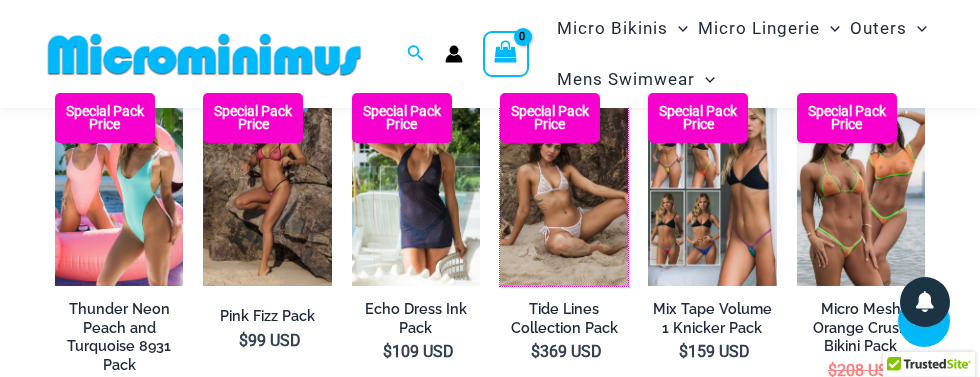 scroll, scrollTop: 3000, scrollLeft: 0, axis: vertical 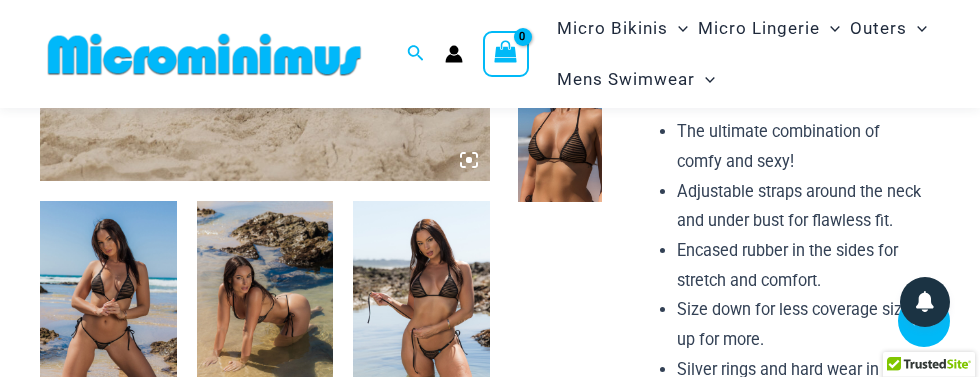 click at bounding box center [108, 303] 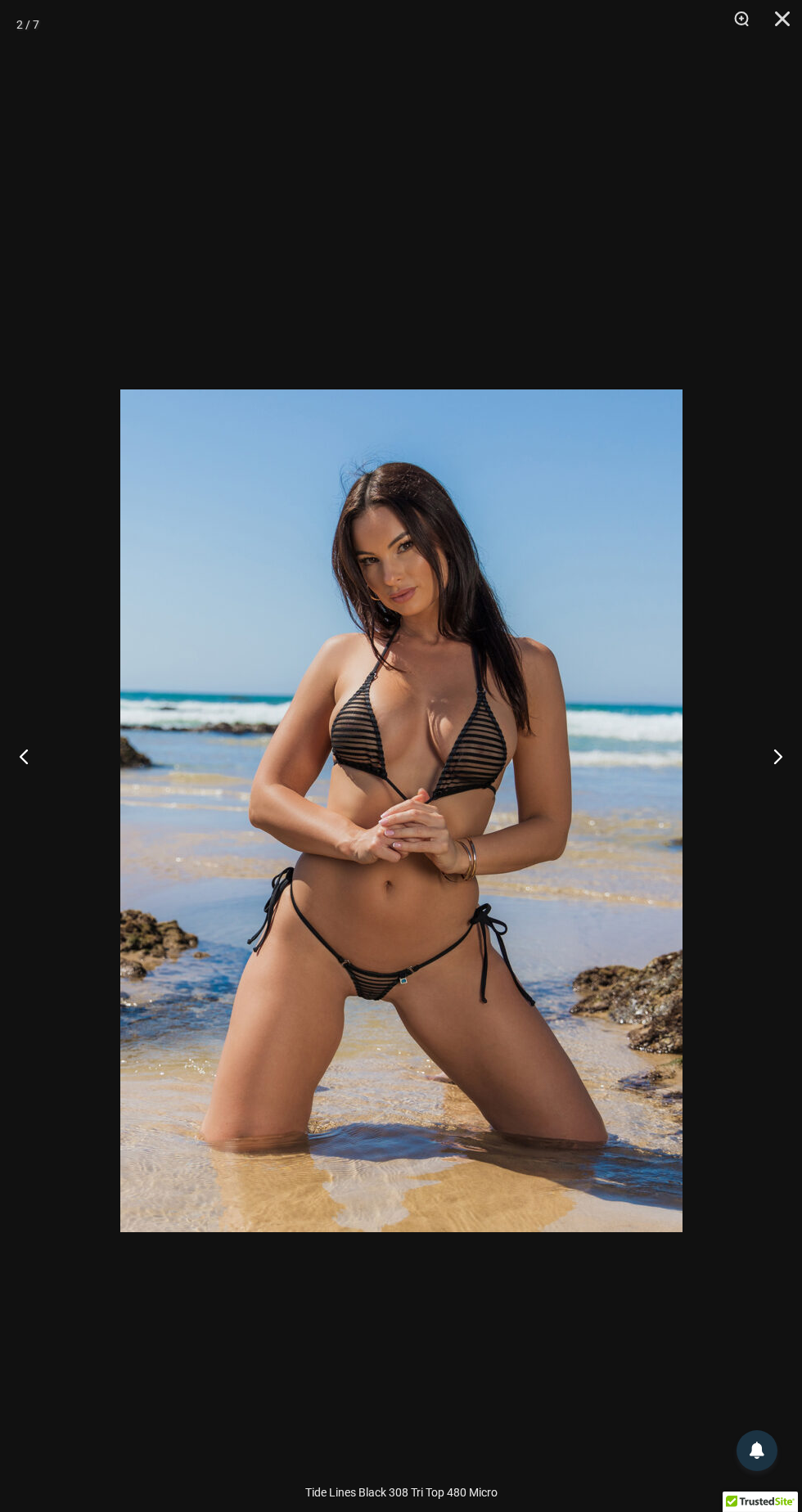 click at bounding box center [771, 756] 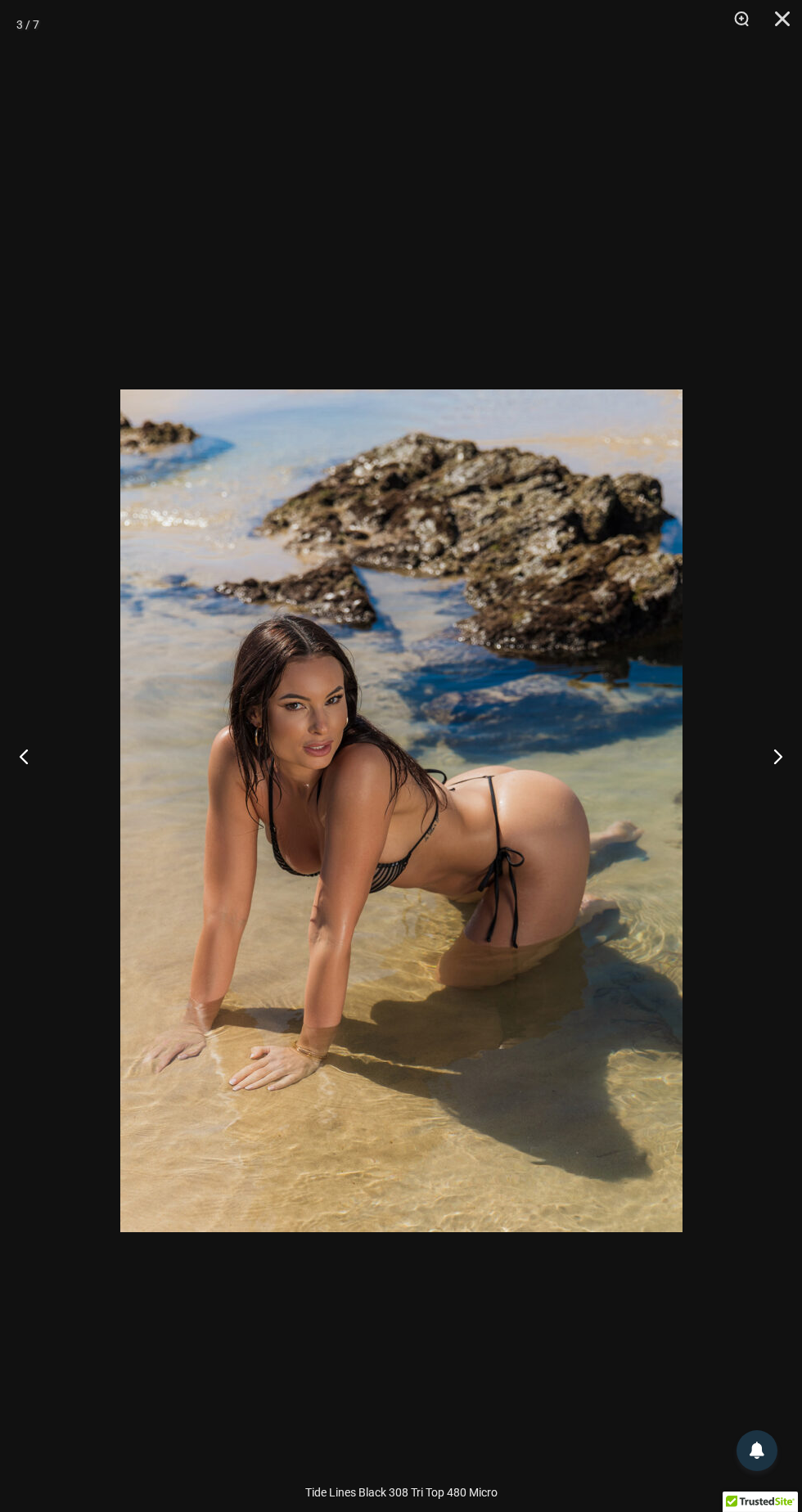 click at bounding box center (771, 756) 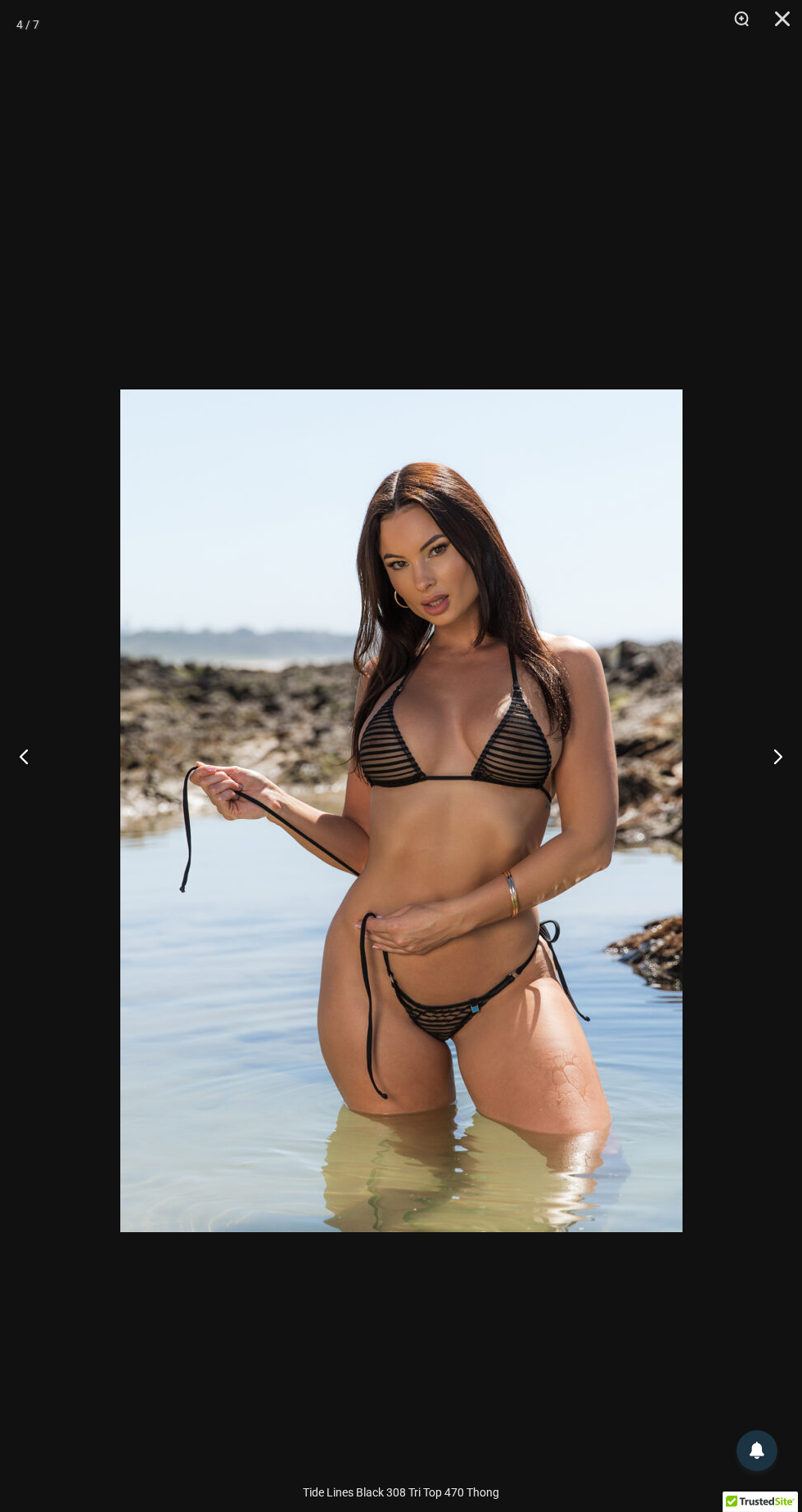 click at bounding box center [771, 756] 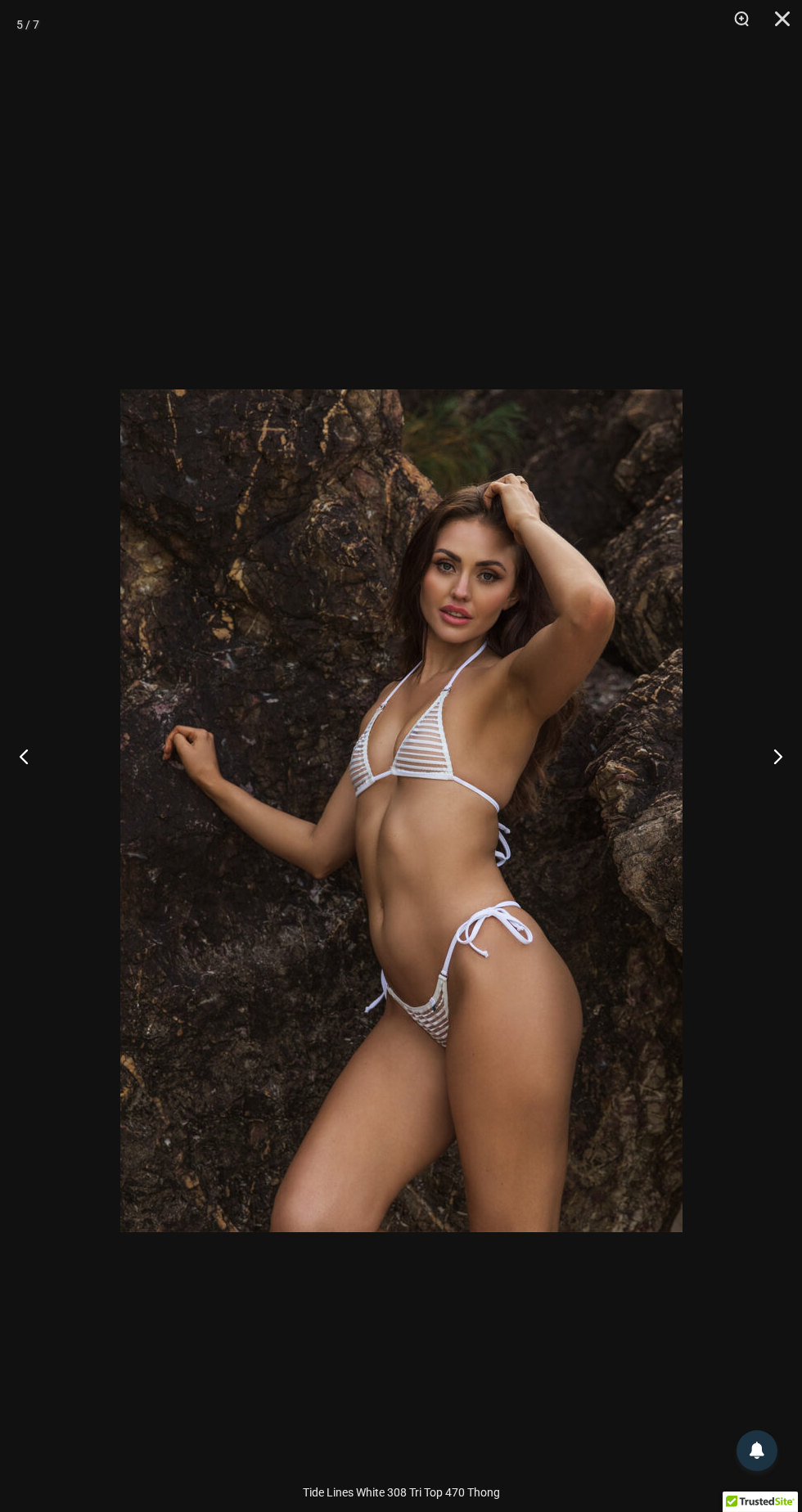 click at bounding box center (771, 756) 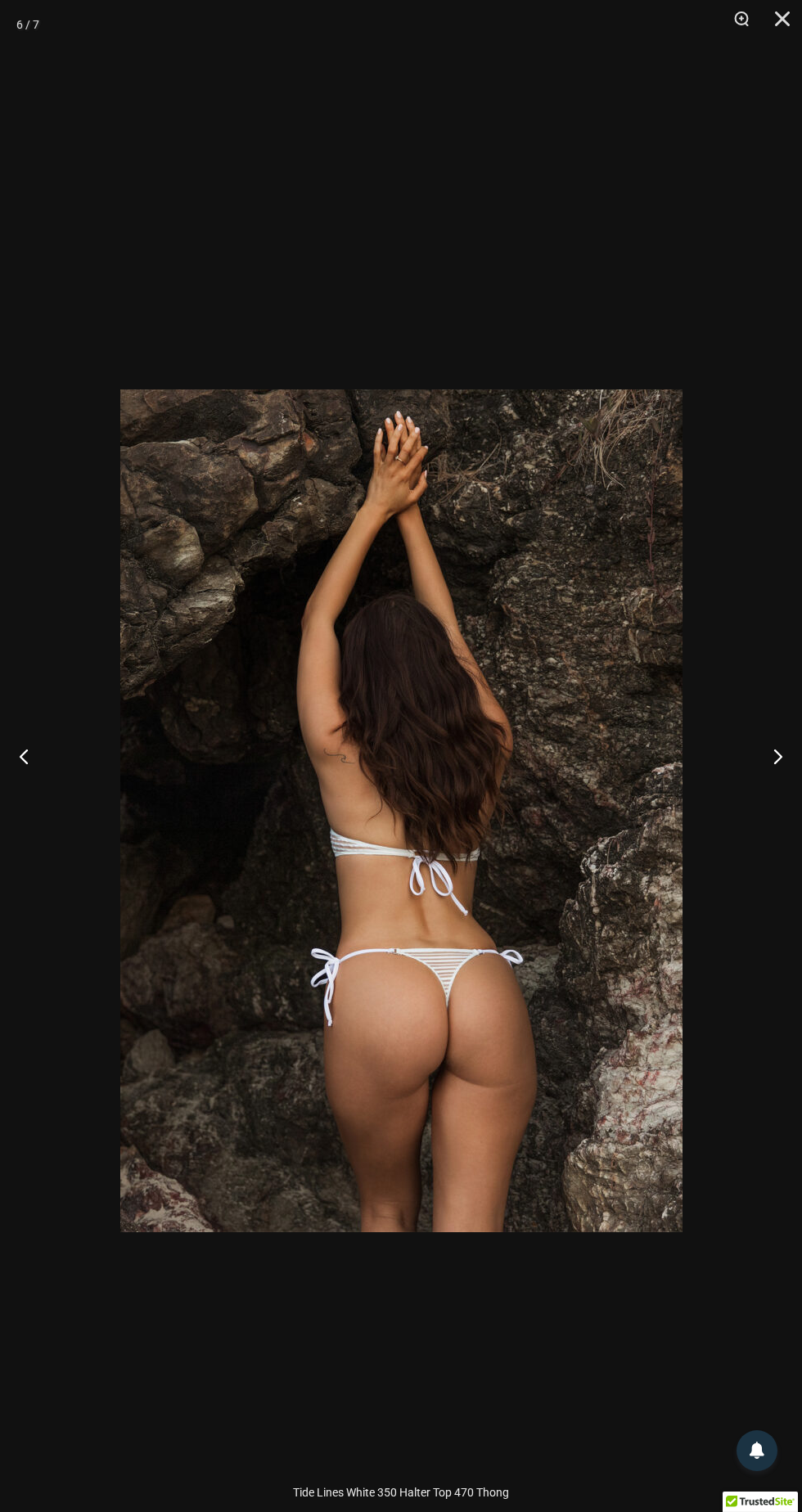 click at bounding box center [771, 756] 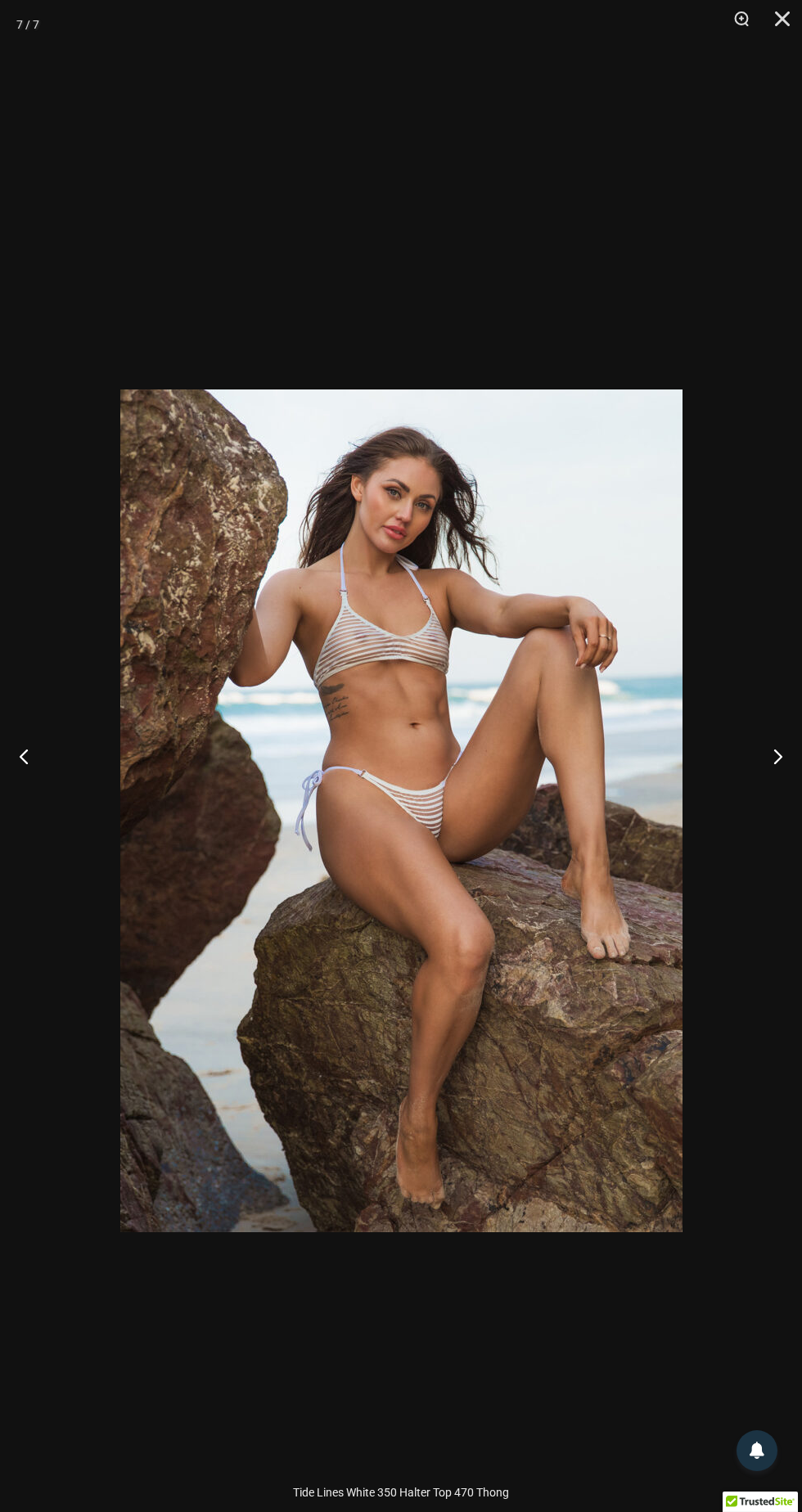 click at bounding box center (771, 756) 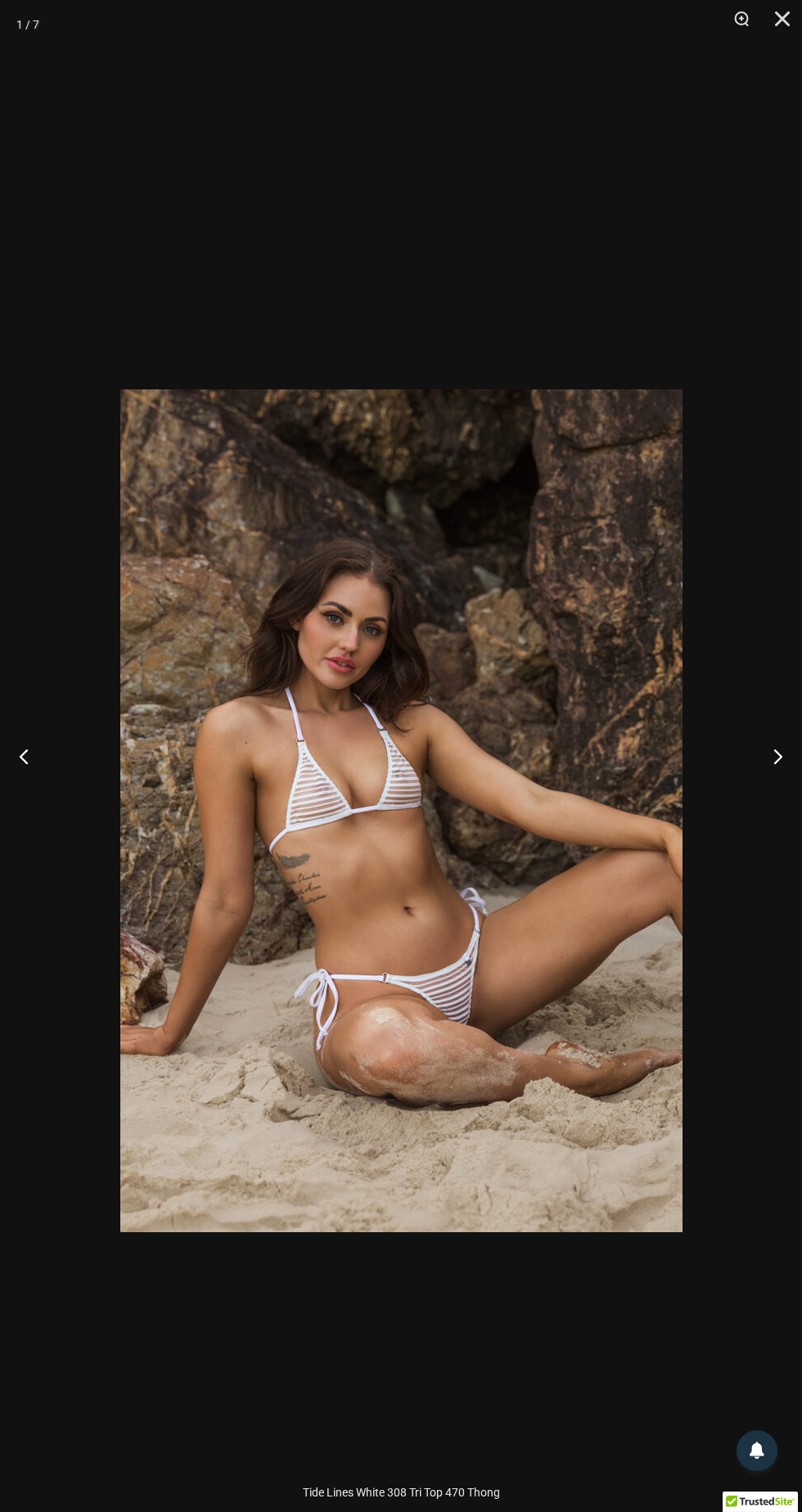 click at bounding box center (771, 756) 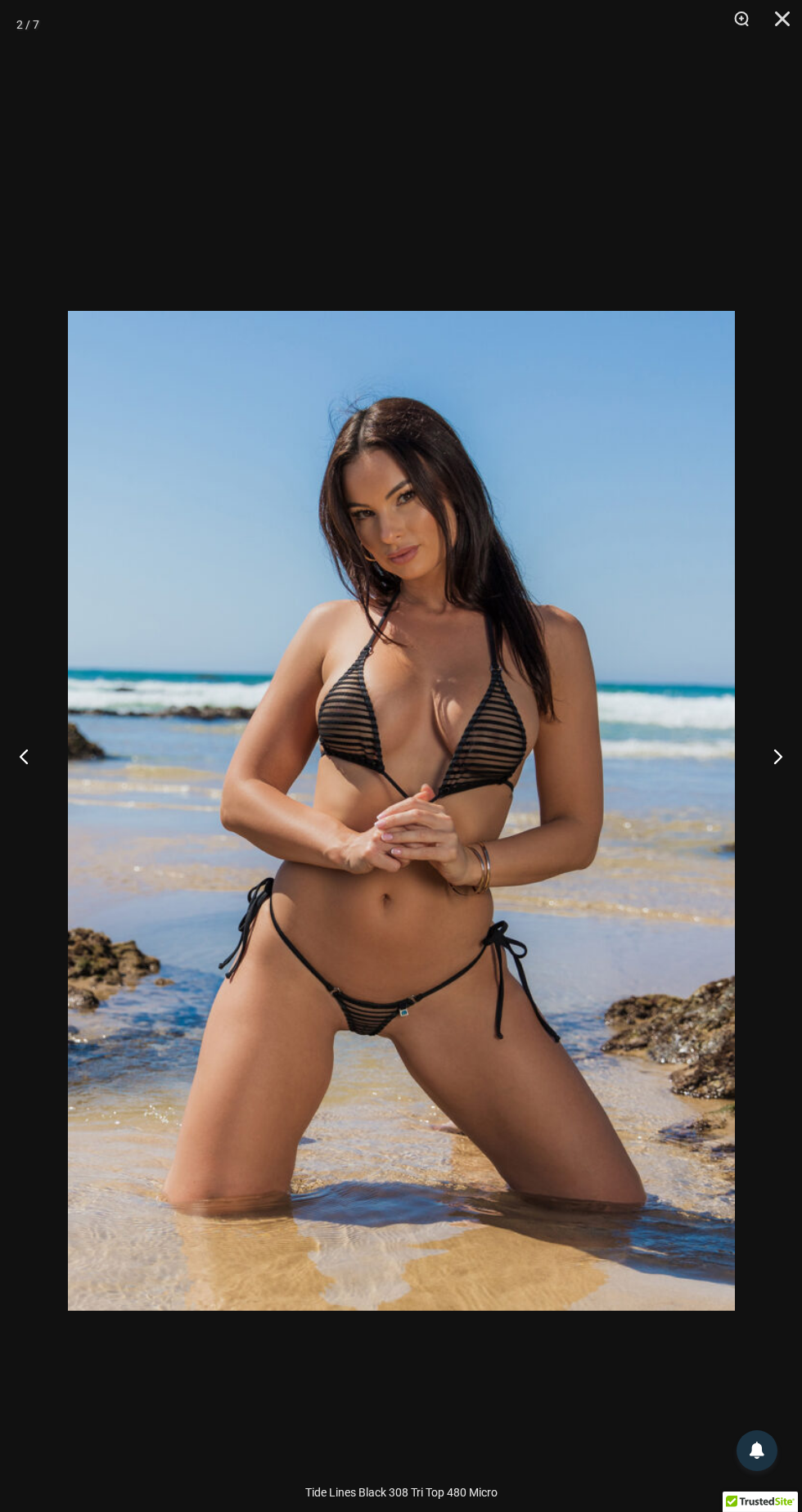 click at bounding box center (771, 756) 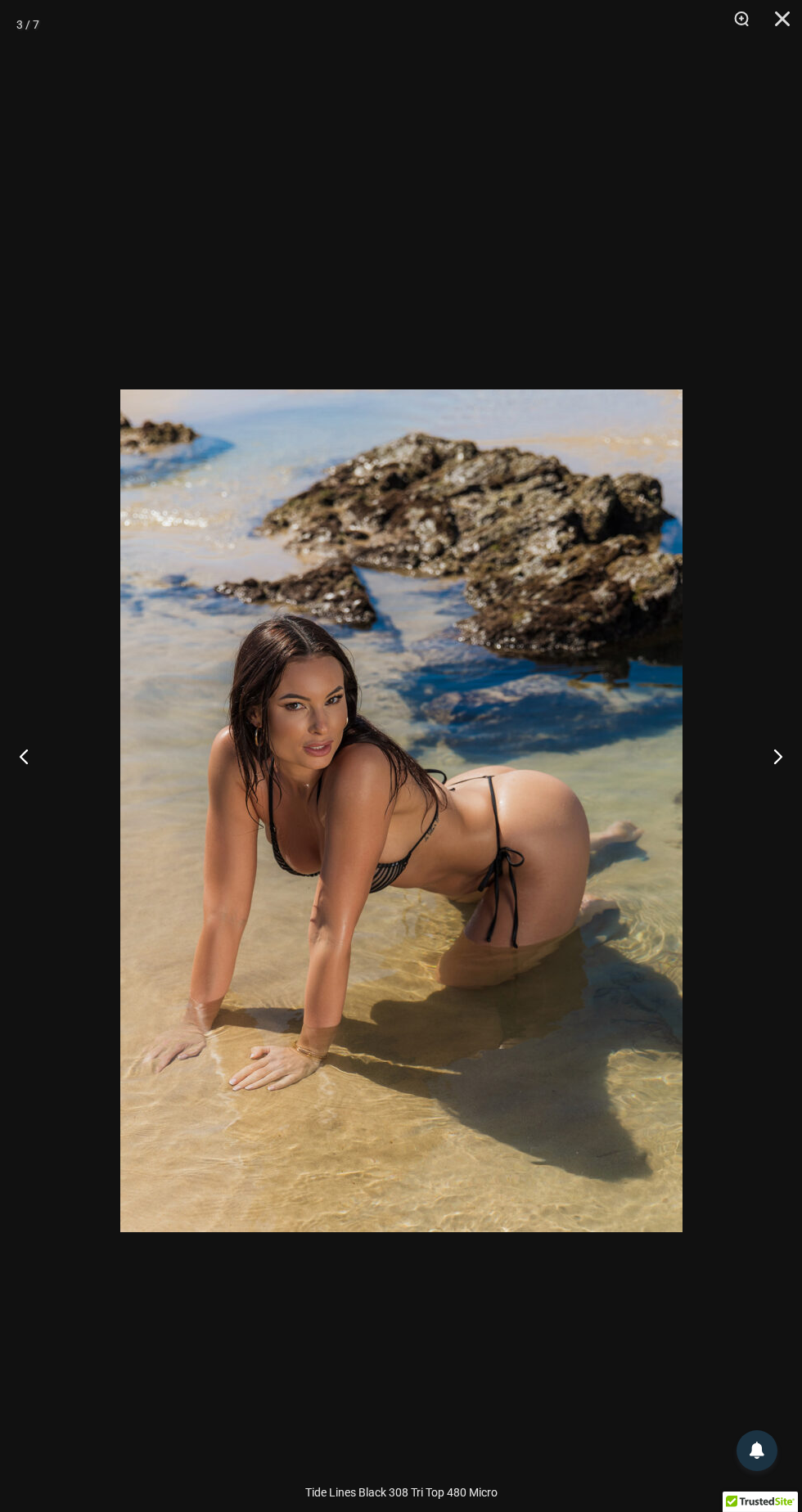 click at bounding box center [771, 756] 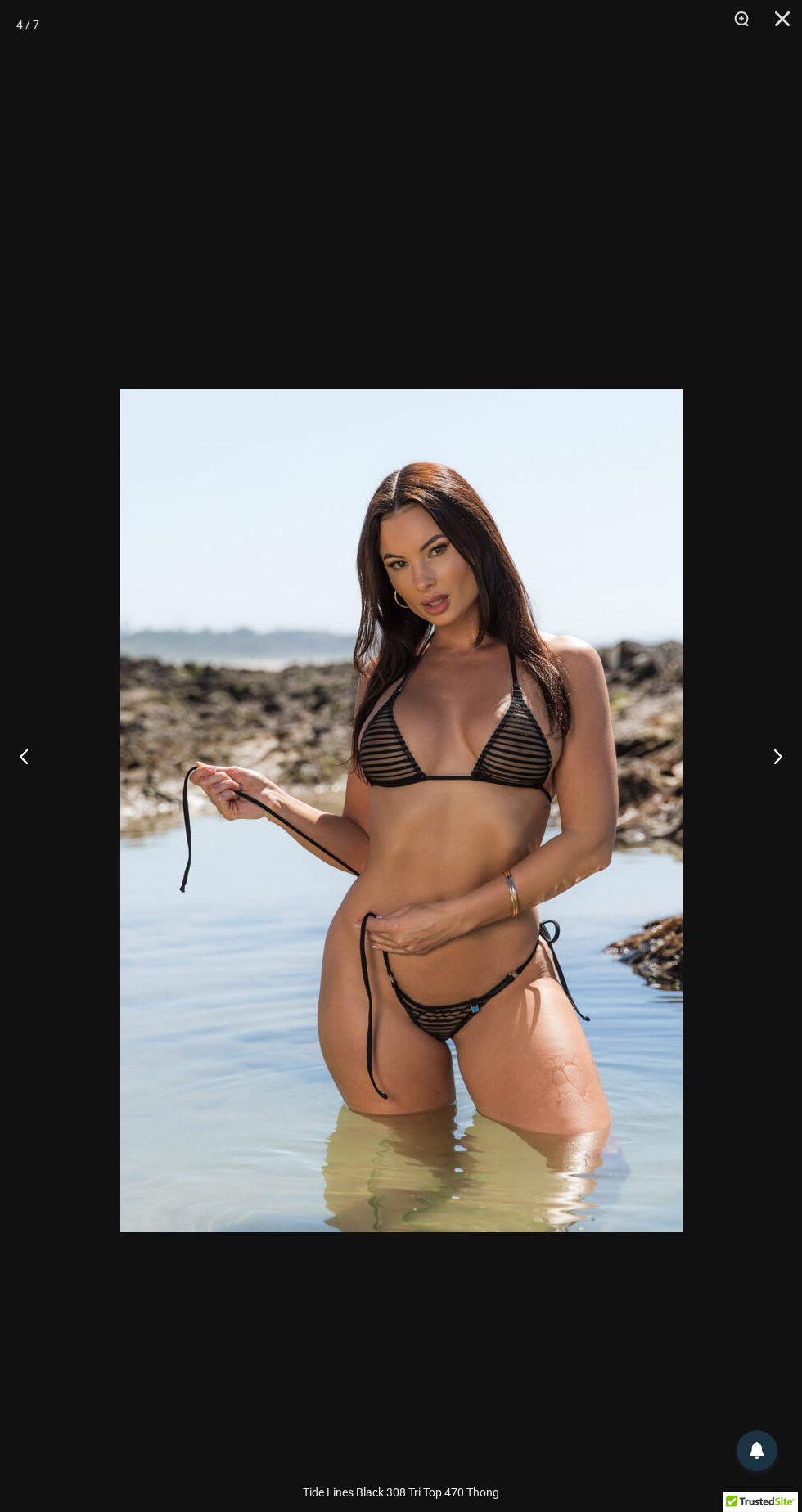 click at bounding box center [771, 756] 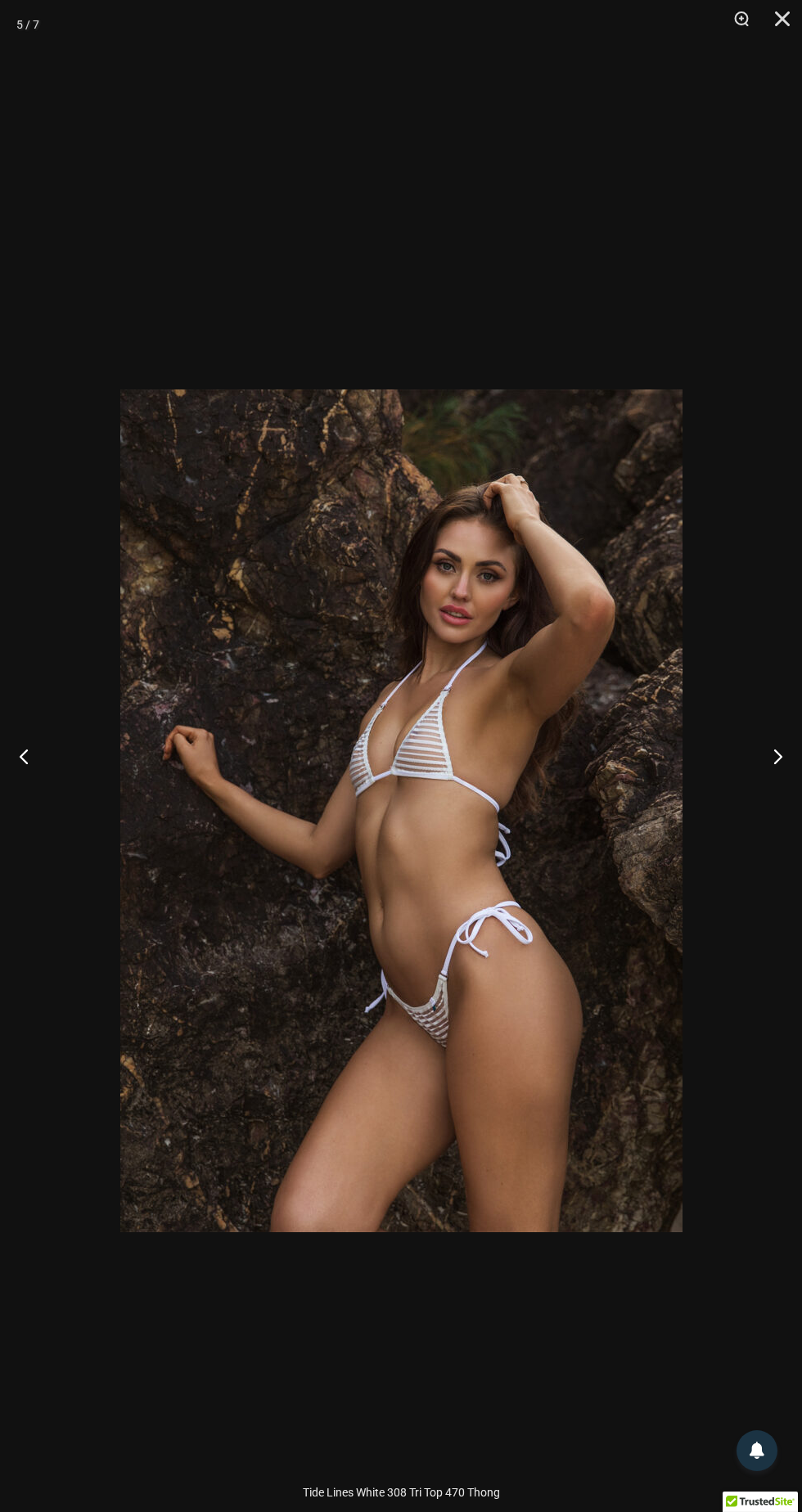 click at bounding box center [771, 756] 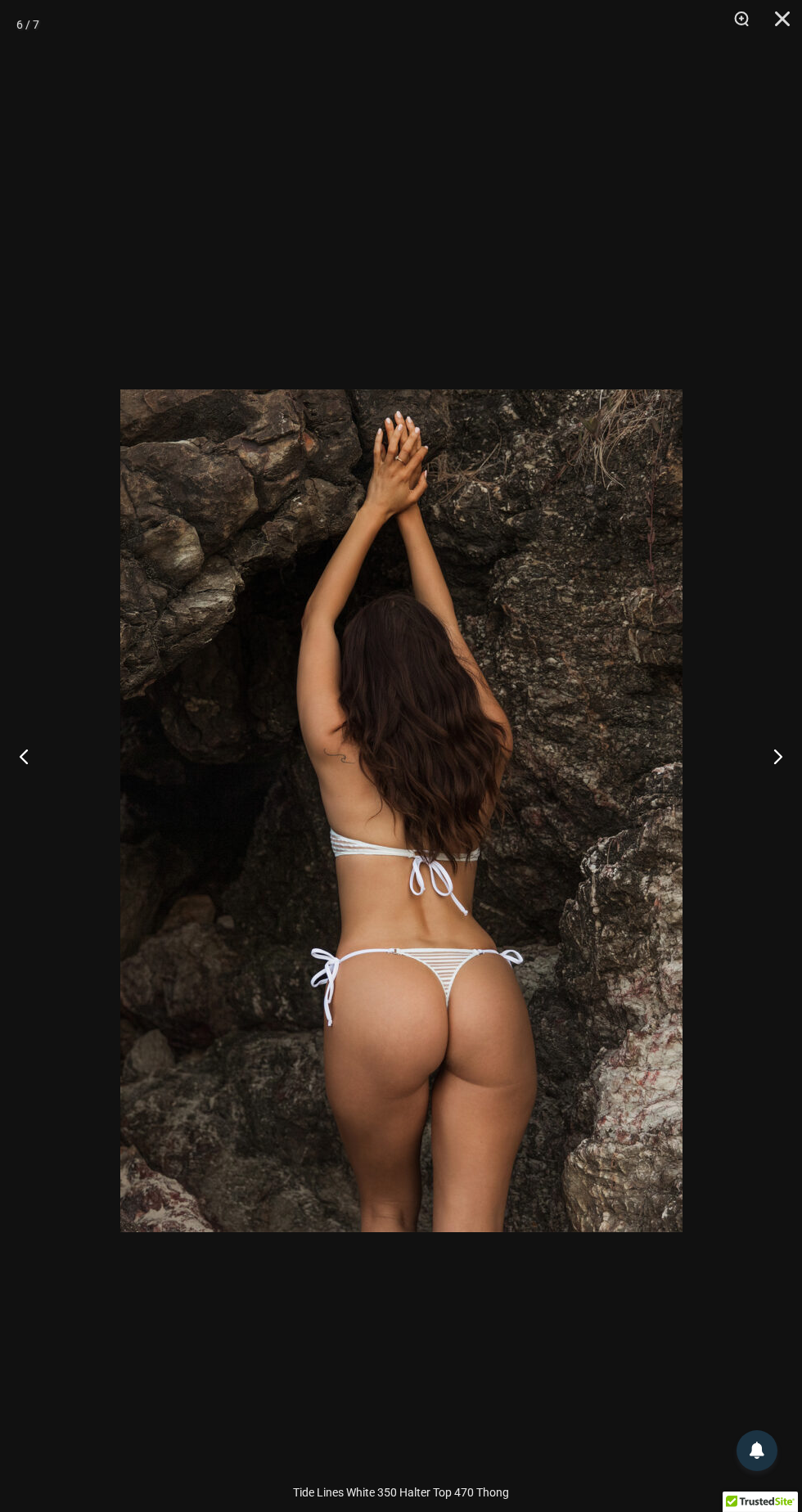 click at bounding box center [771, 756] 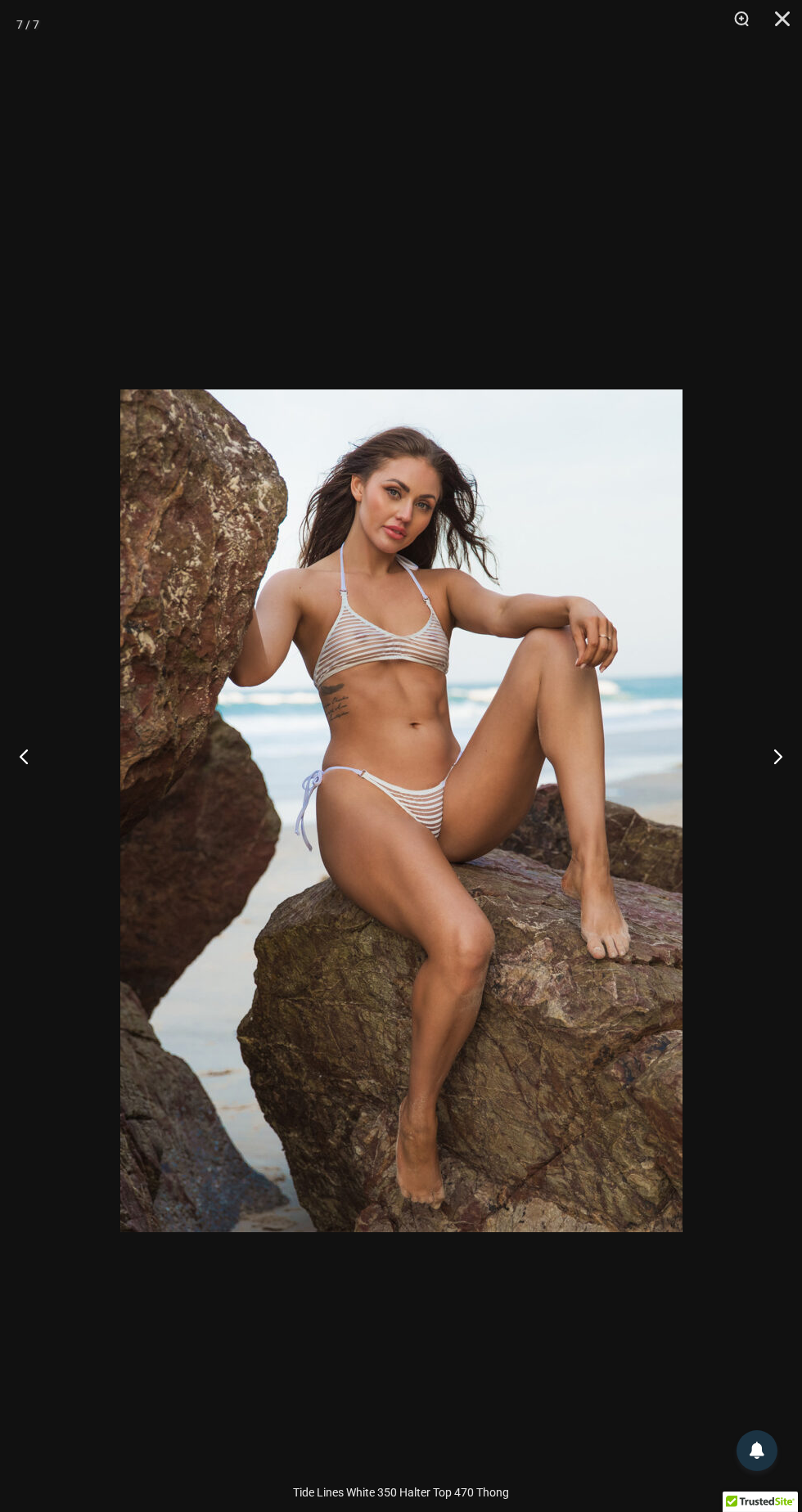 click at bounding box center [771, 756] 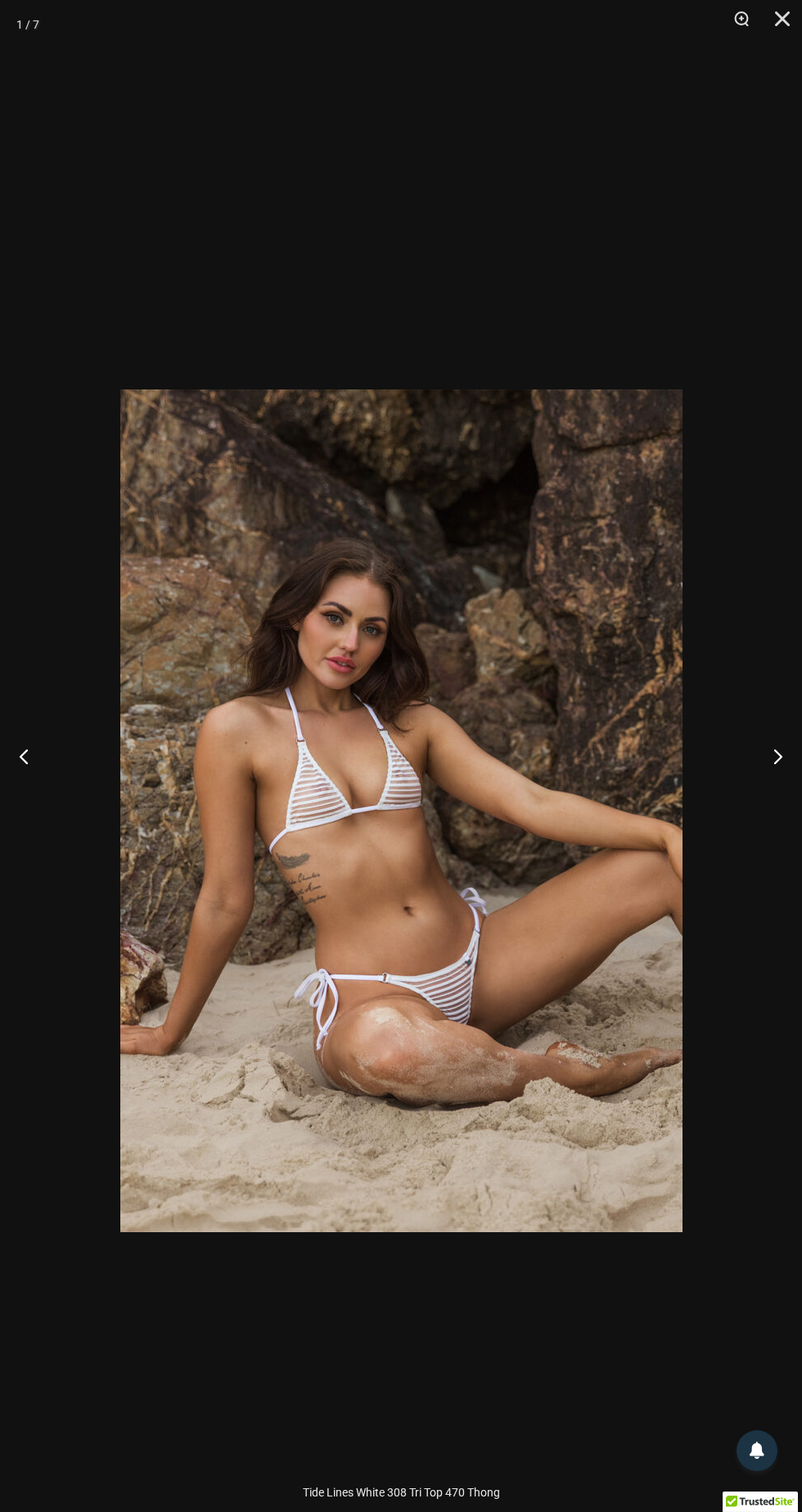 click at bounding box center (771, 756) 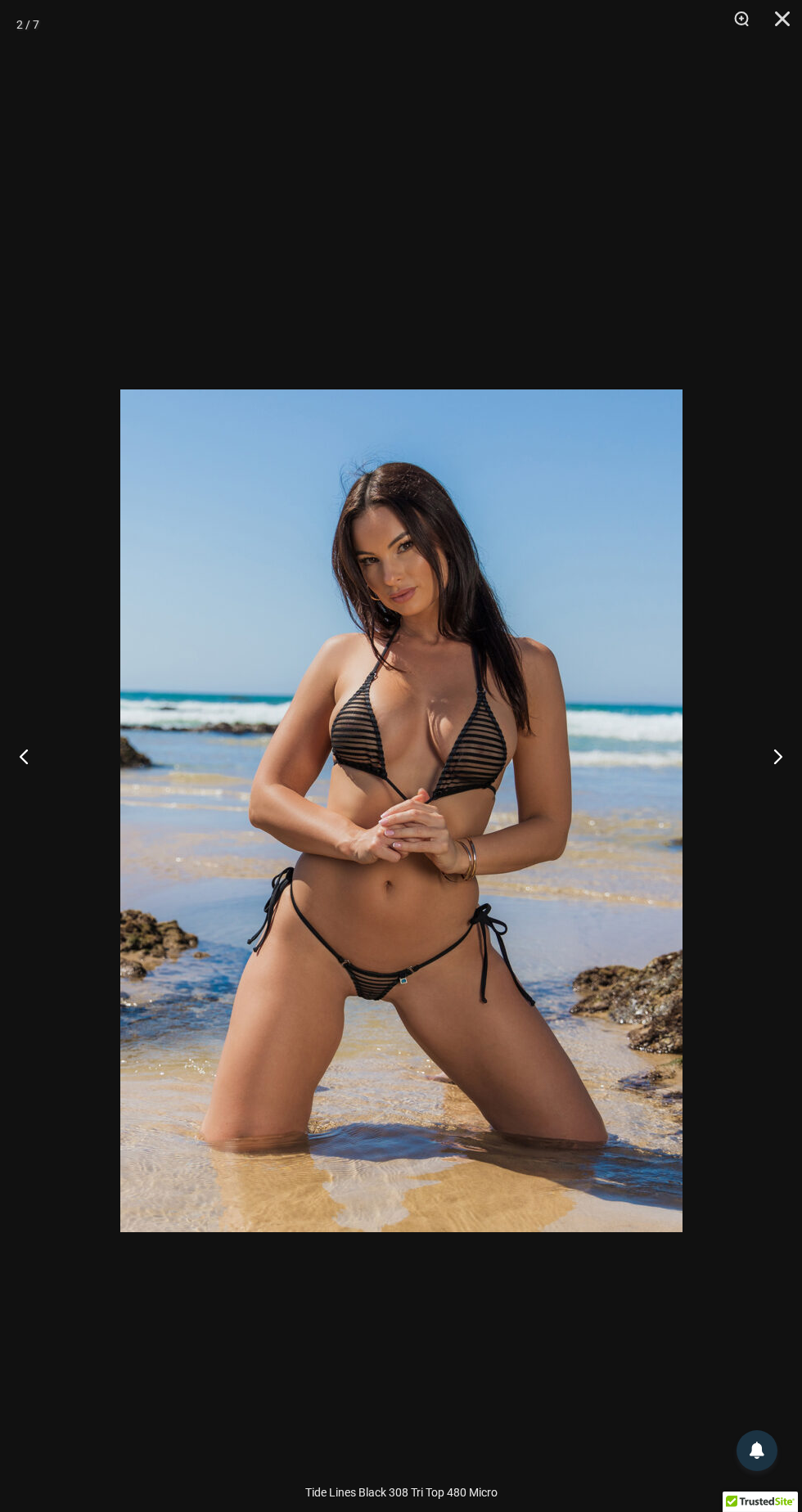 click at bounding box center (771, 756) 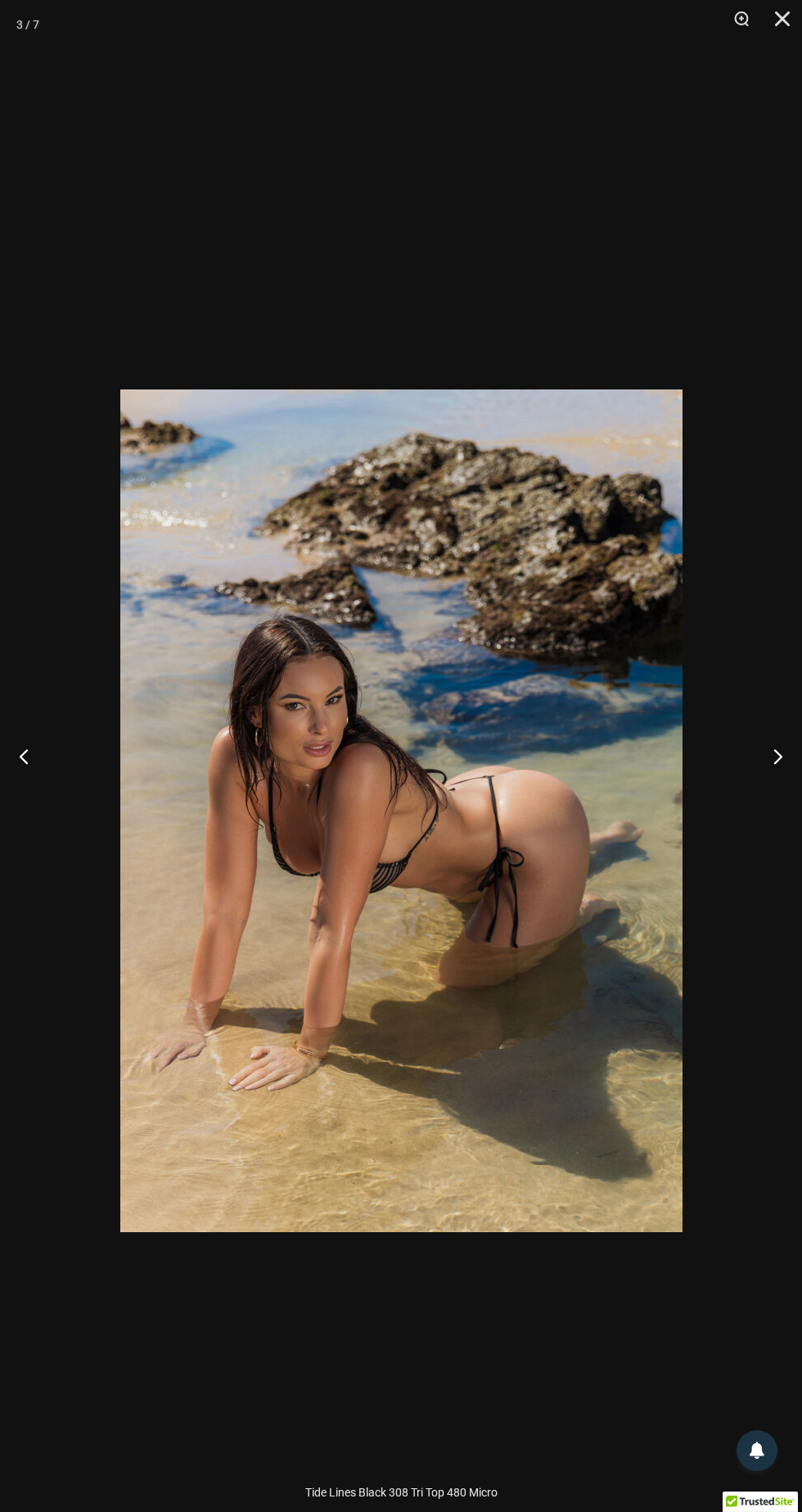 click at bounding box center [771, 756] 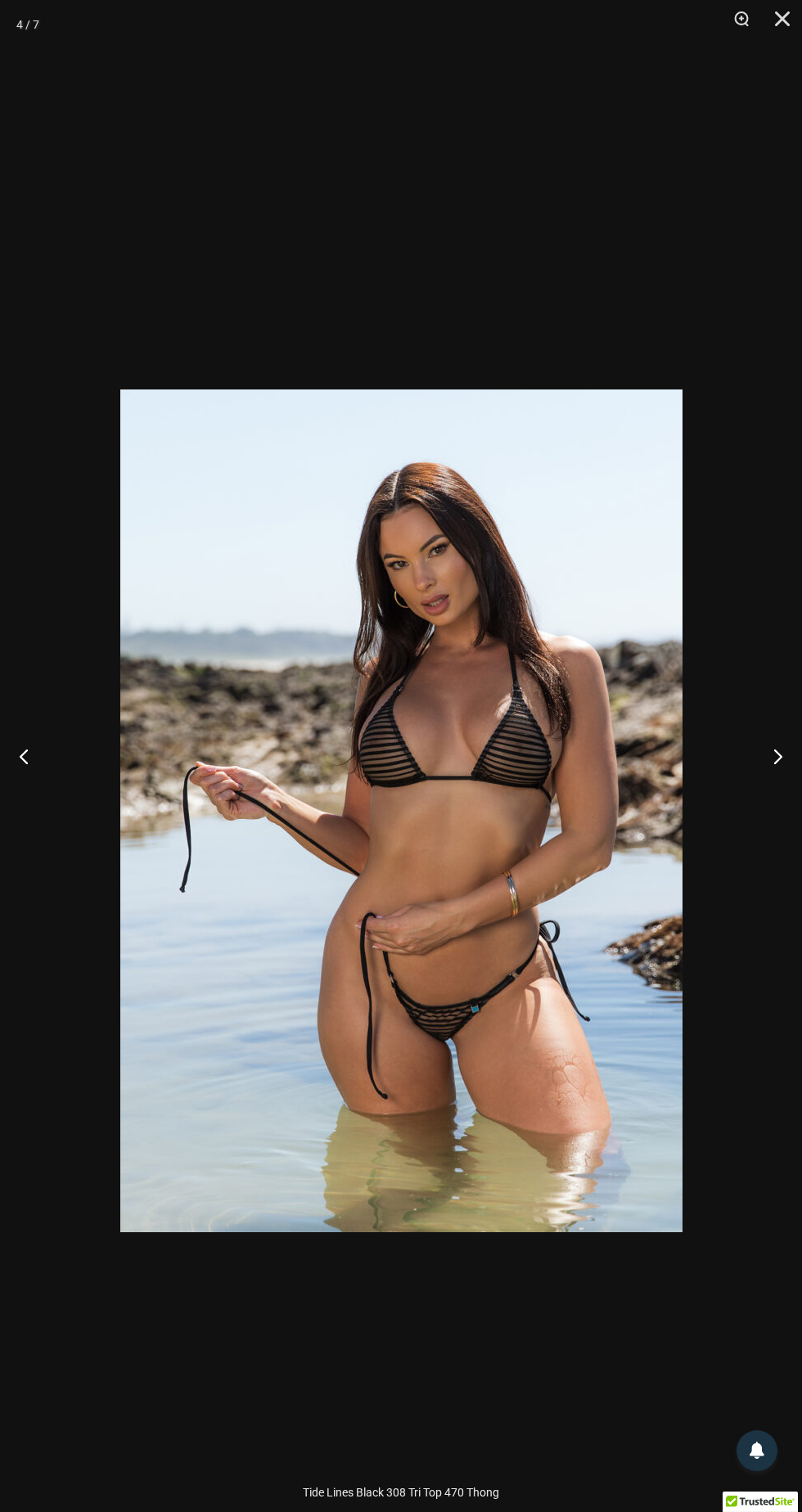 click at bounding box center [771, 756] 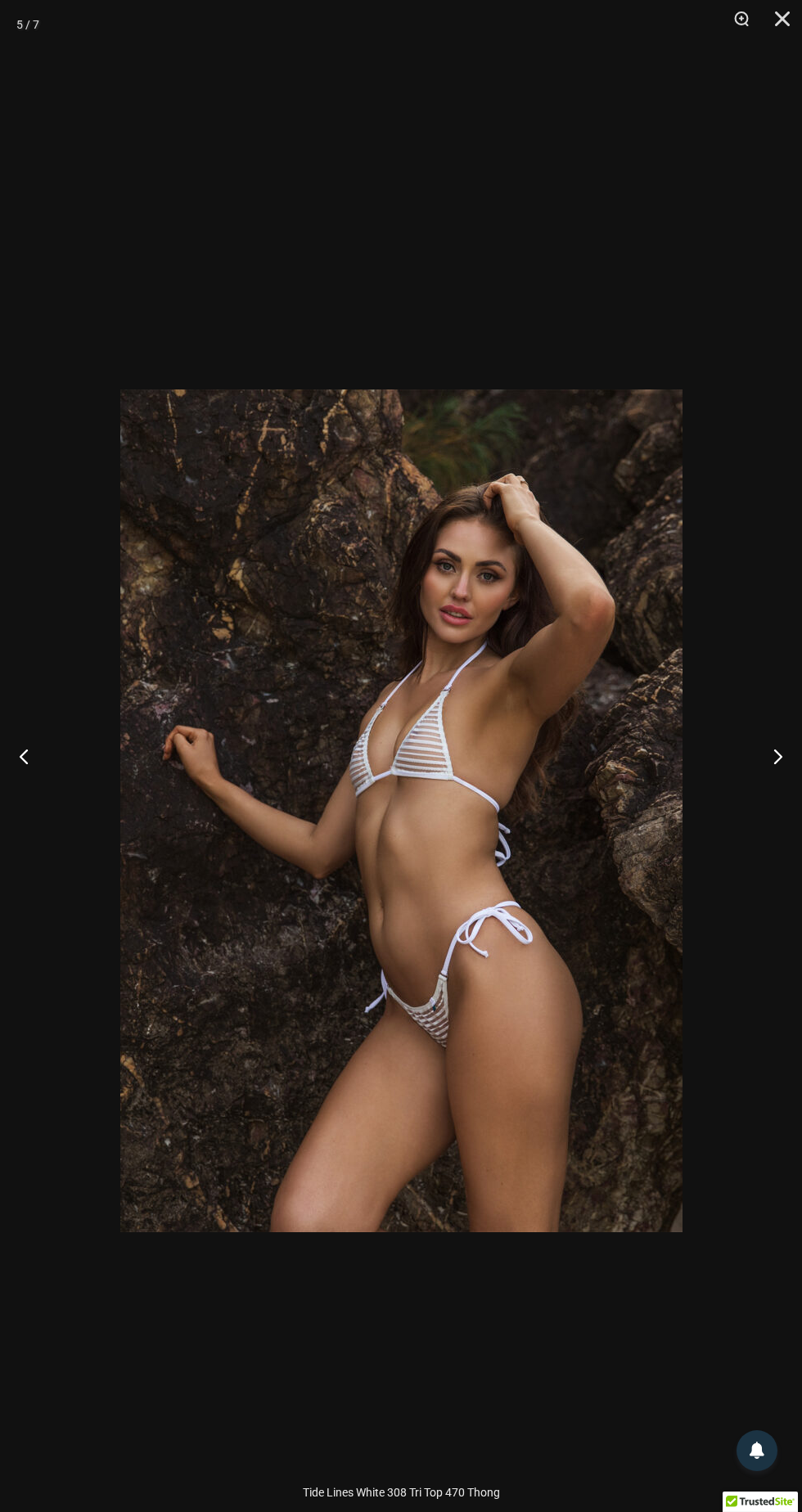 click at bounding box center (771, 756) 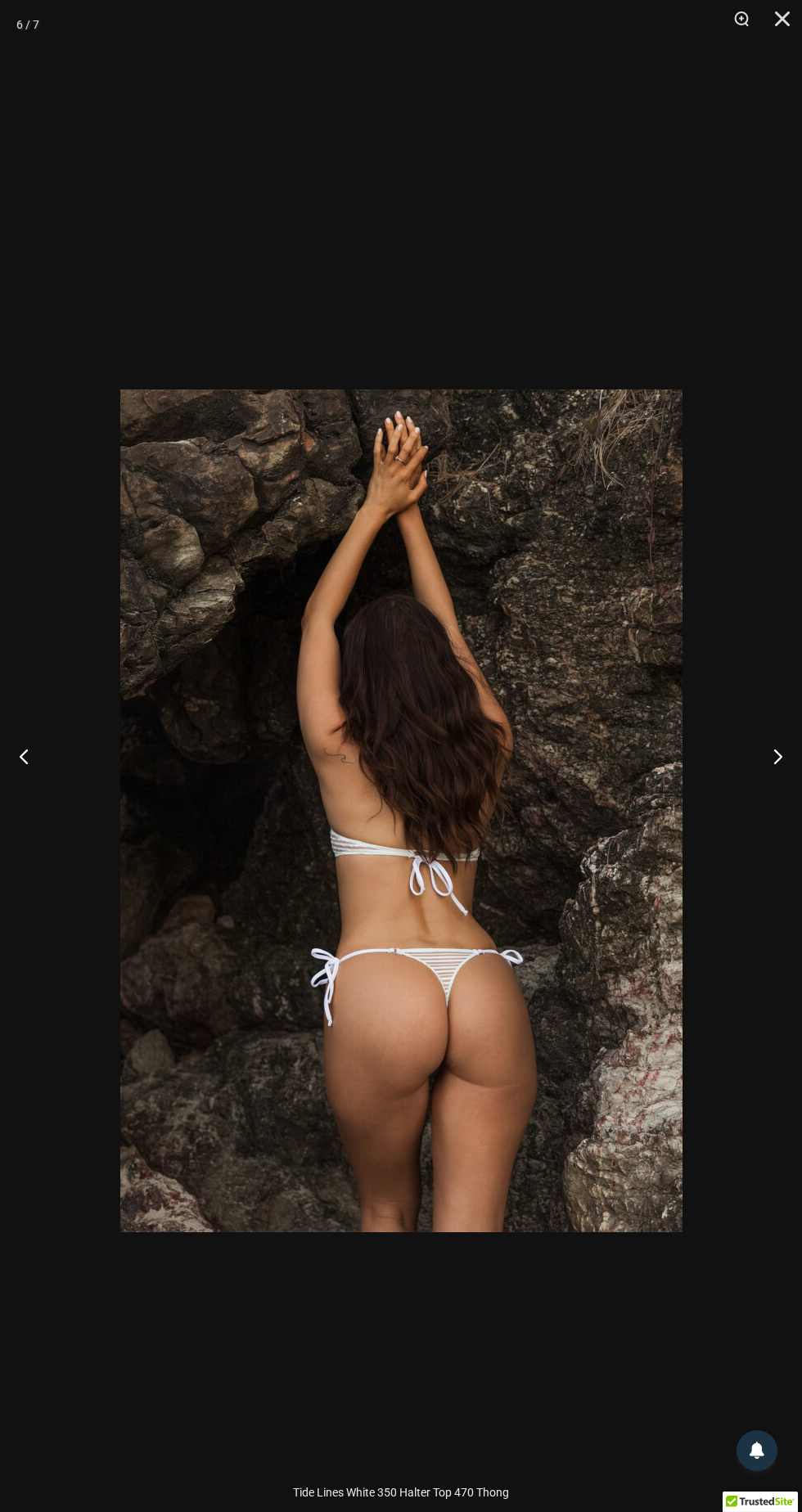click at bounding box center (771, 756) 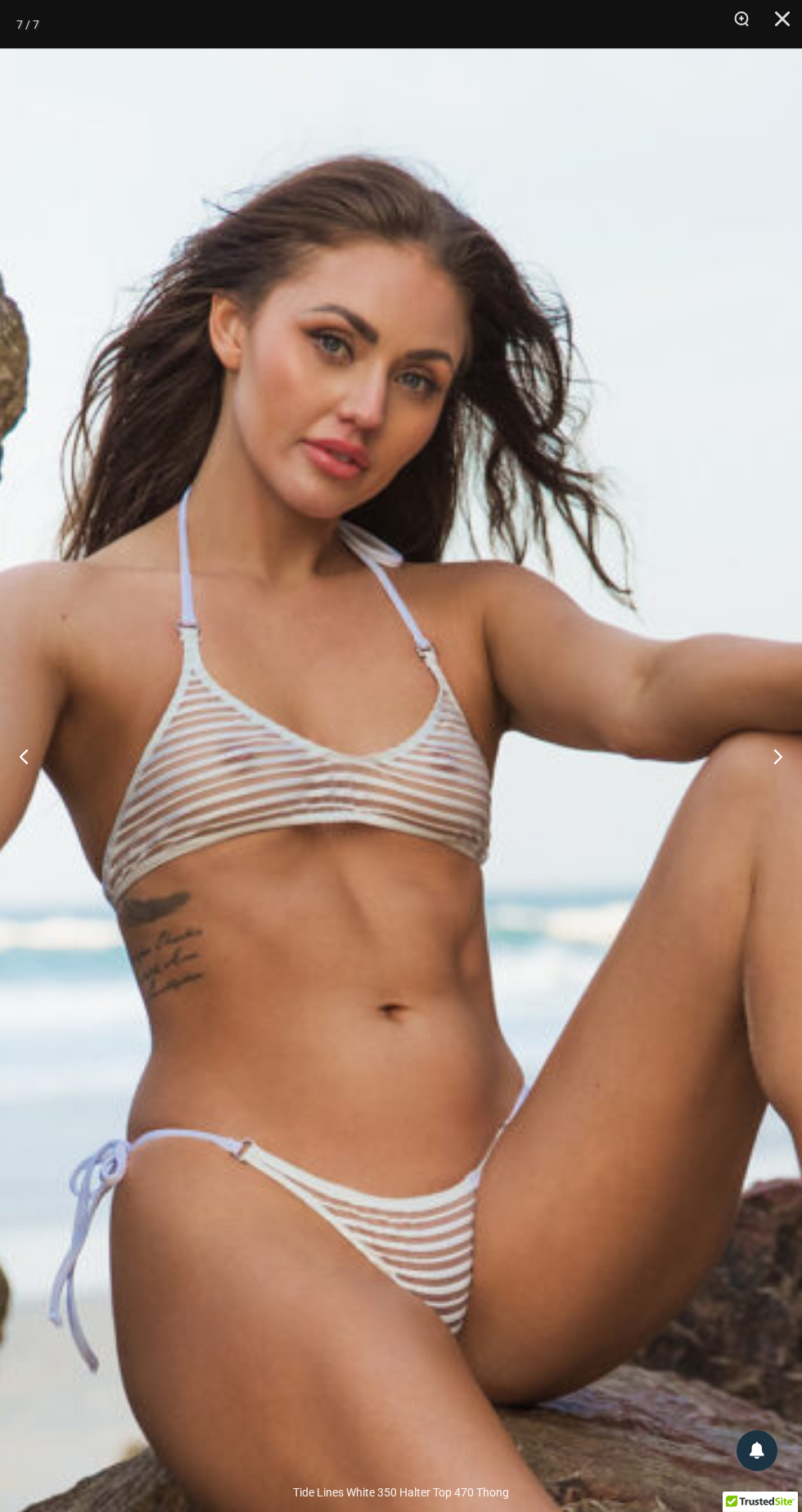 click at bounding box center (354, 1256) 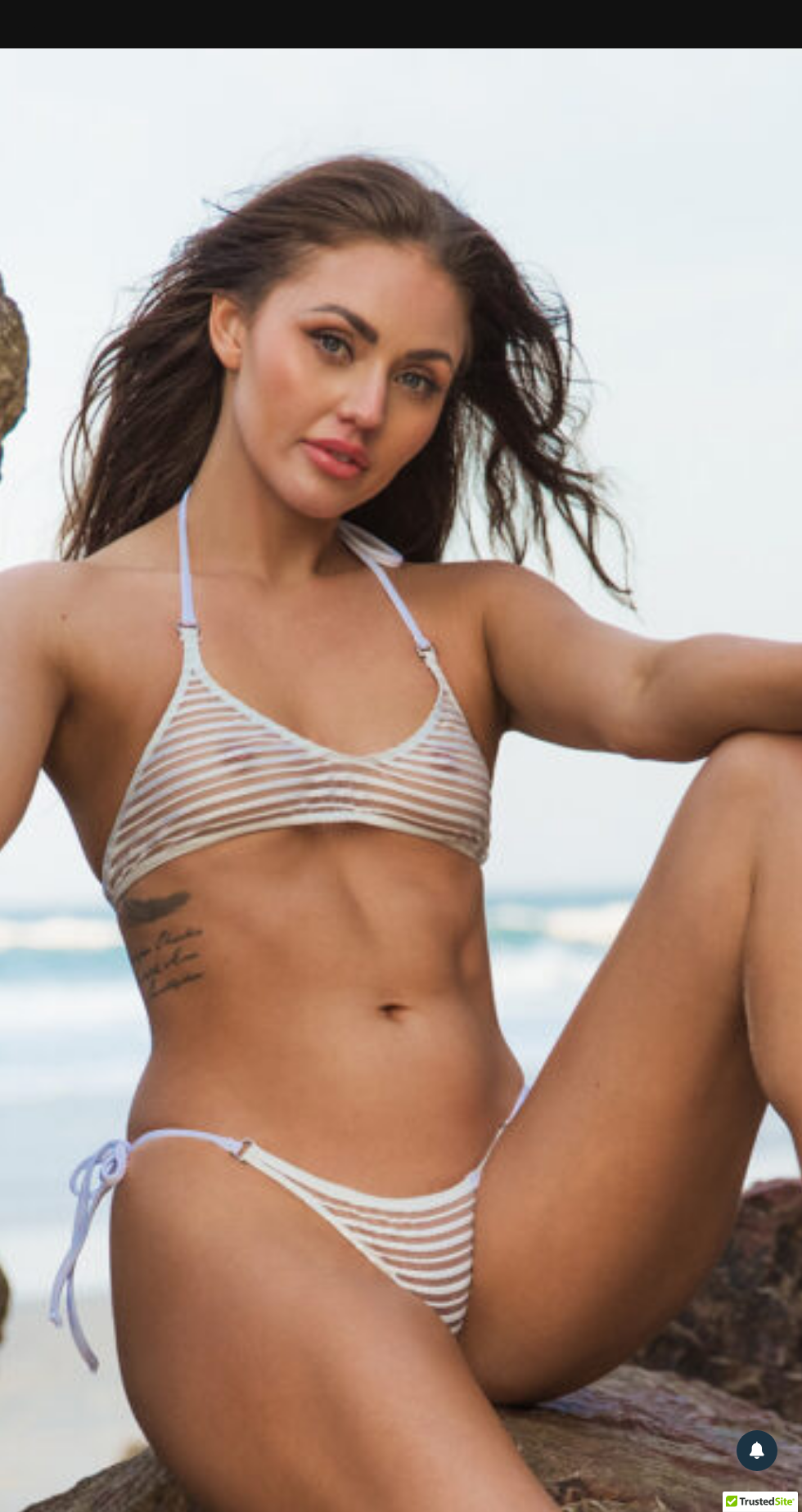 click at bounding box center [354, 1256] 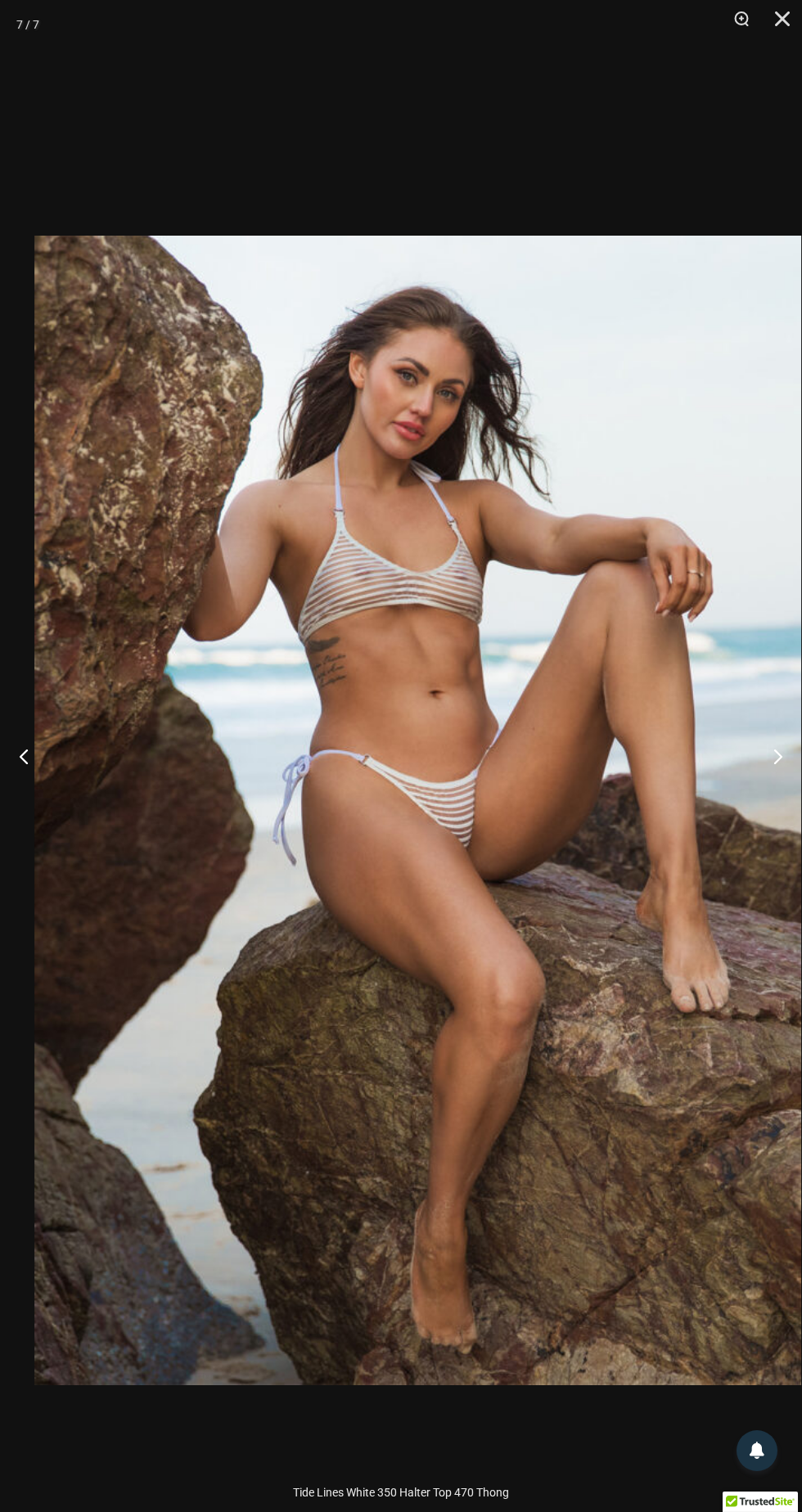 click at bounding box center [771, 756] 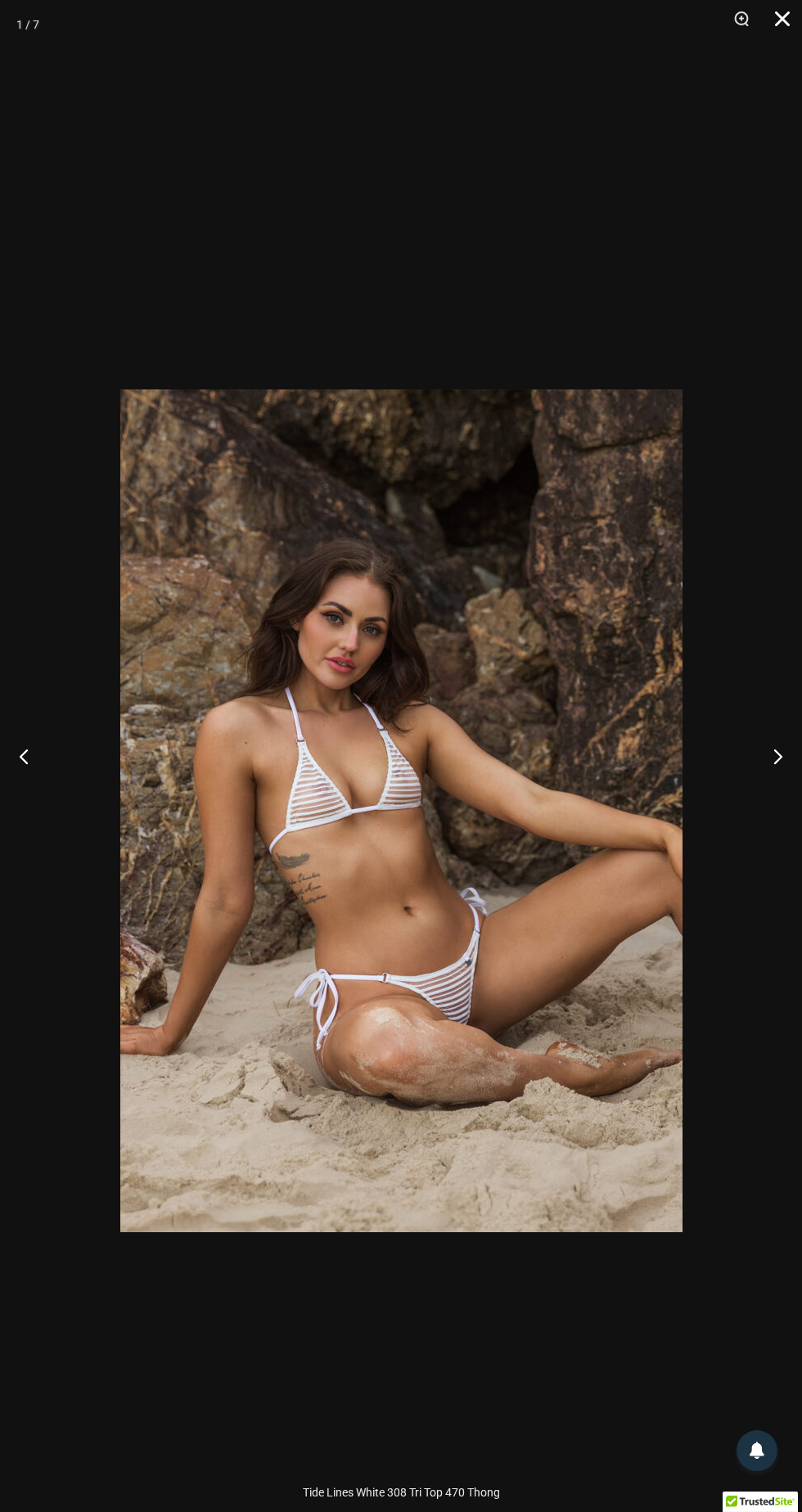 click at bounding box center (777, 25) 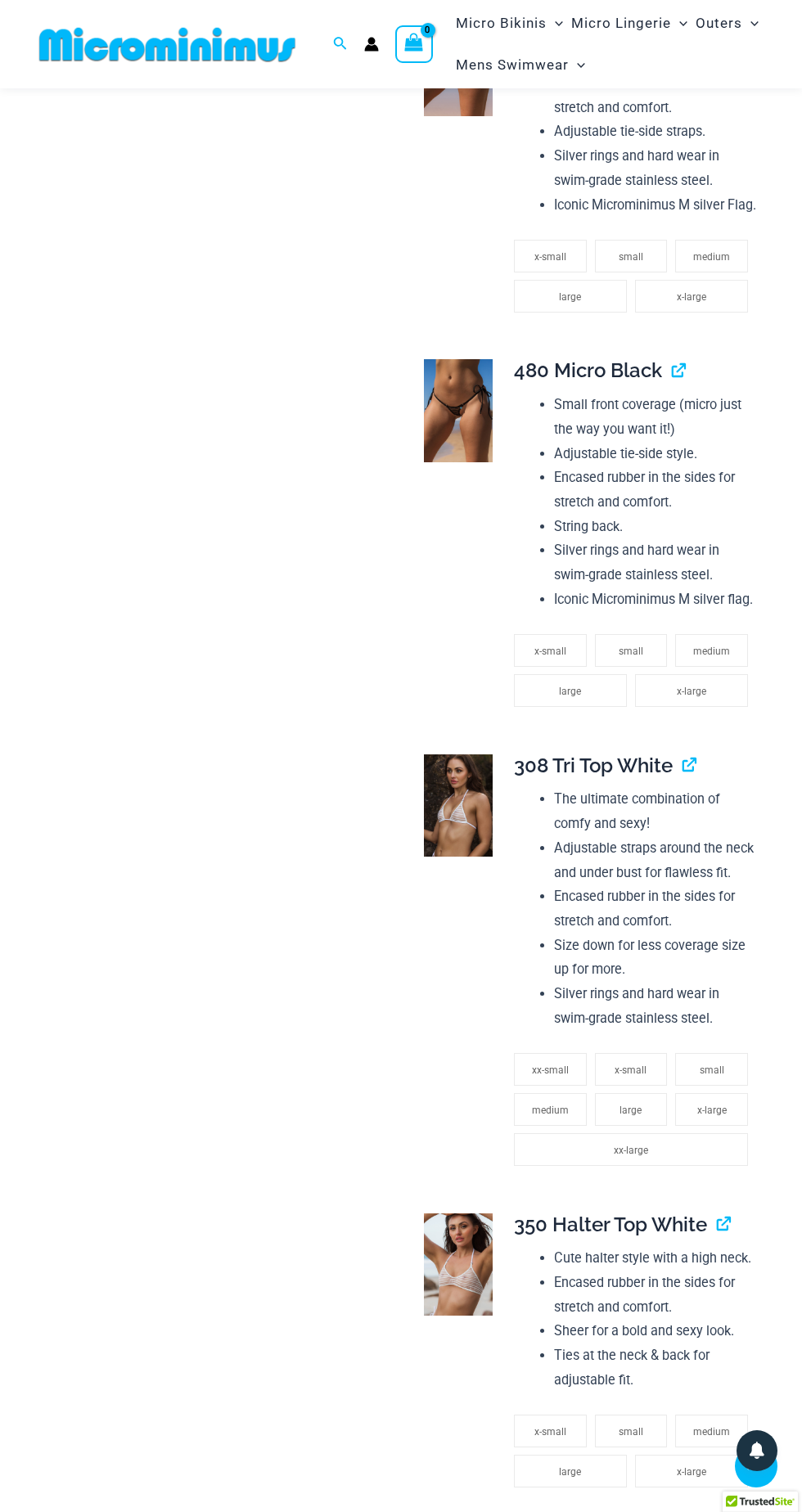 scroll, scrollTop: 1371, scrollLeft: 0, axis: vertical 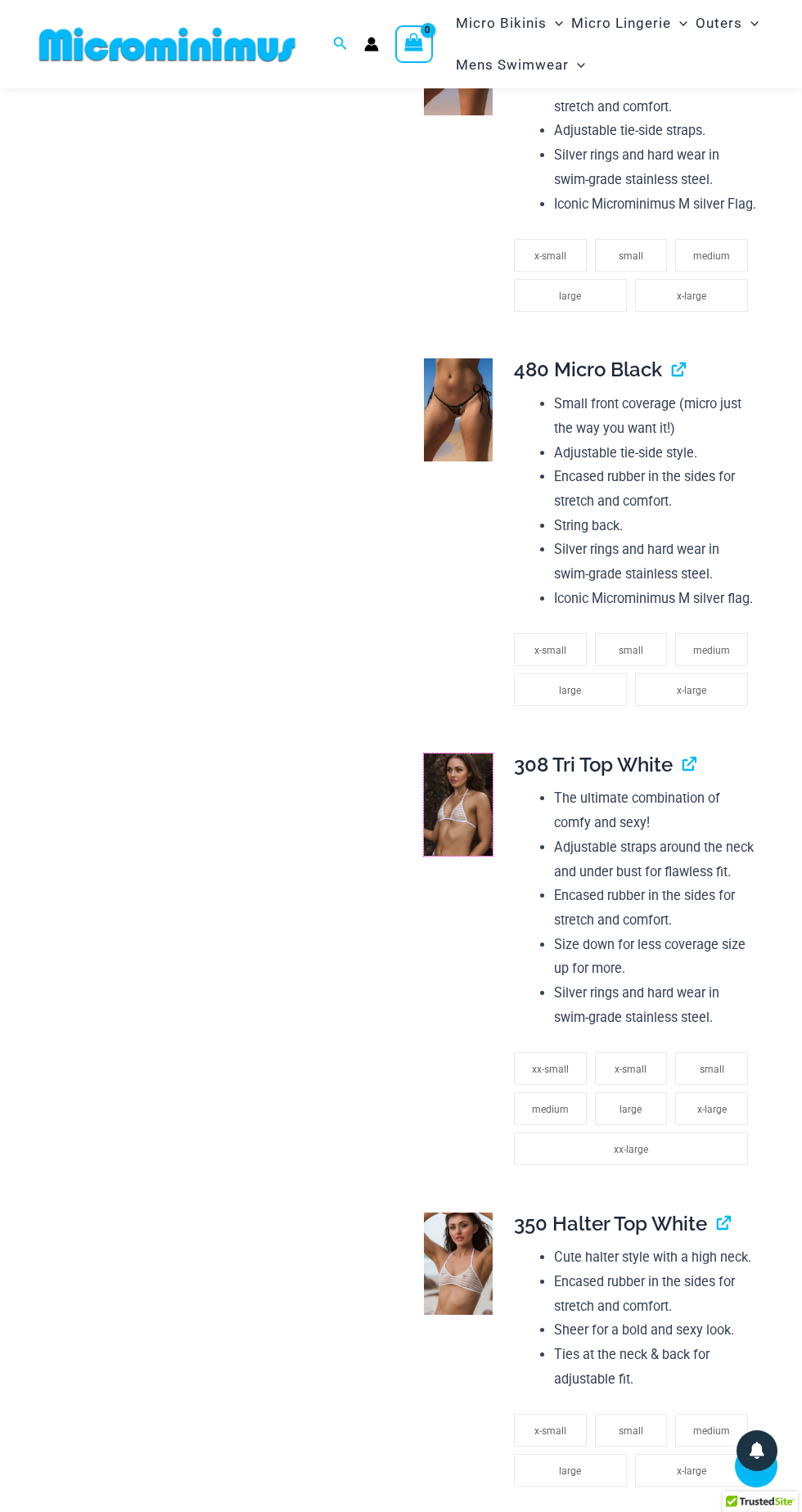 click at bounding box center (458, 805) 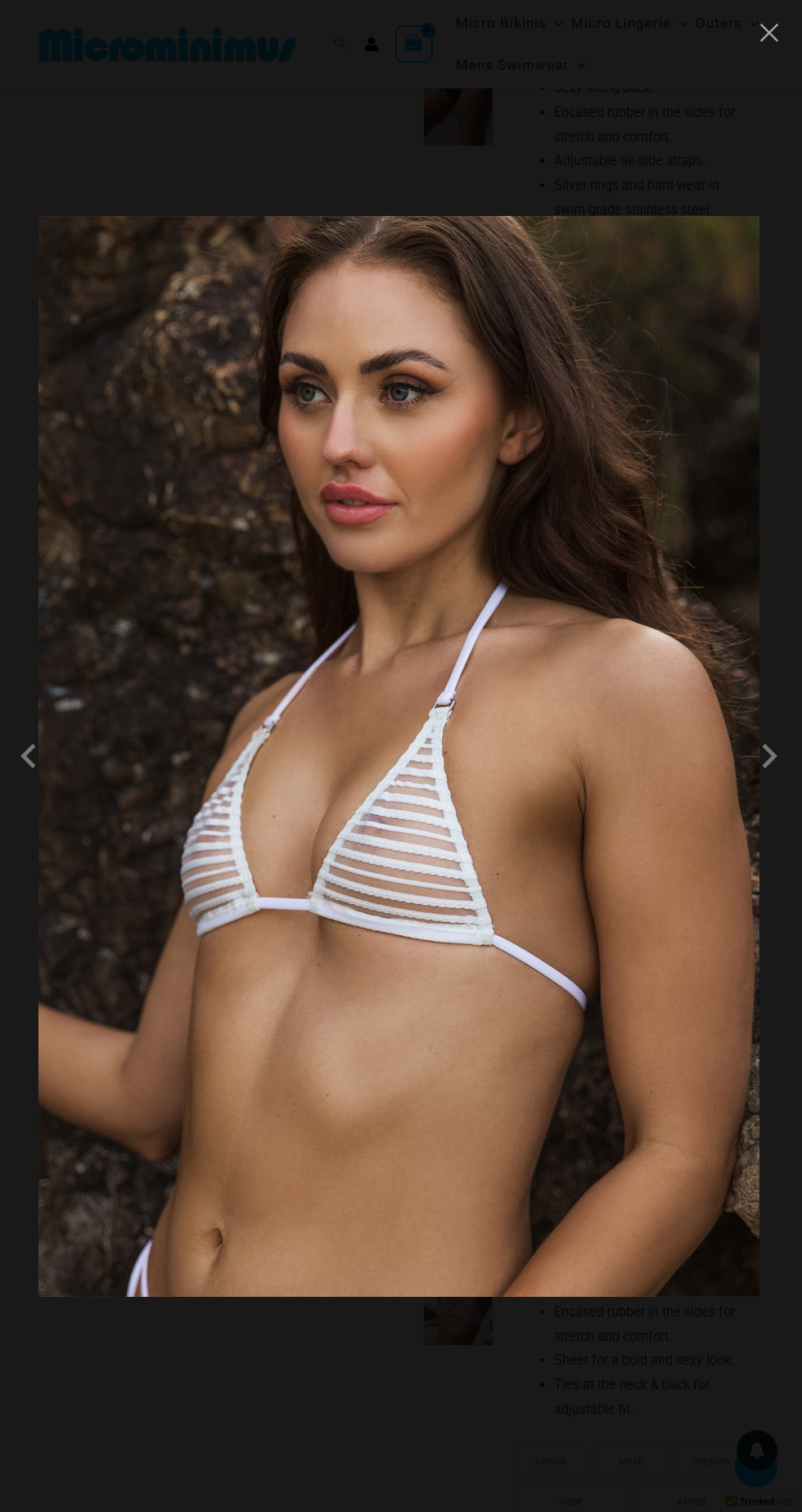 scroll, scrollTop: 1341, scrollLeft: 0, axis: vertical 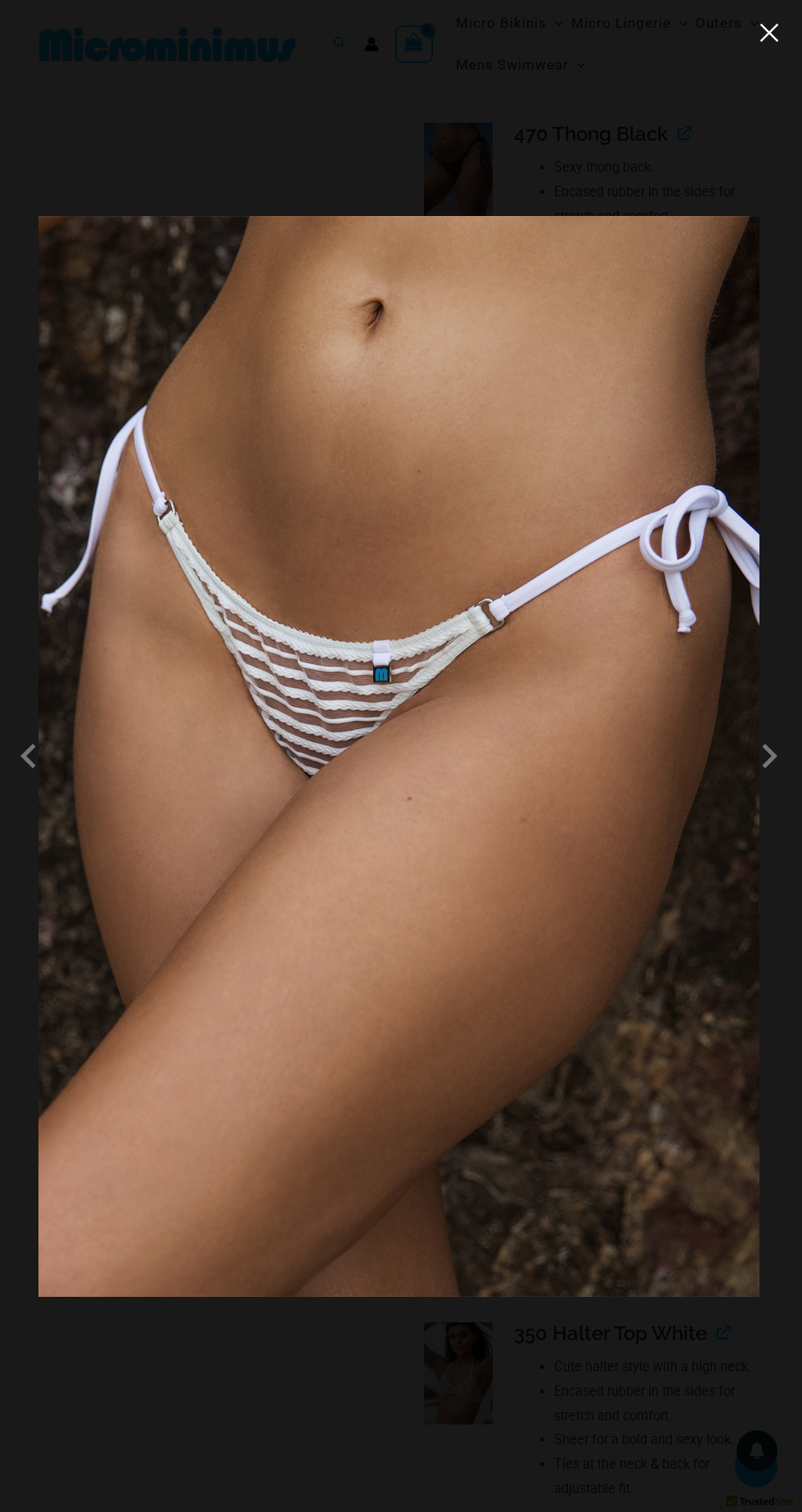 click at bounding box center (769, 33) 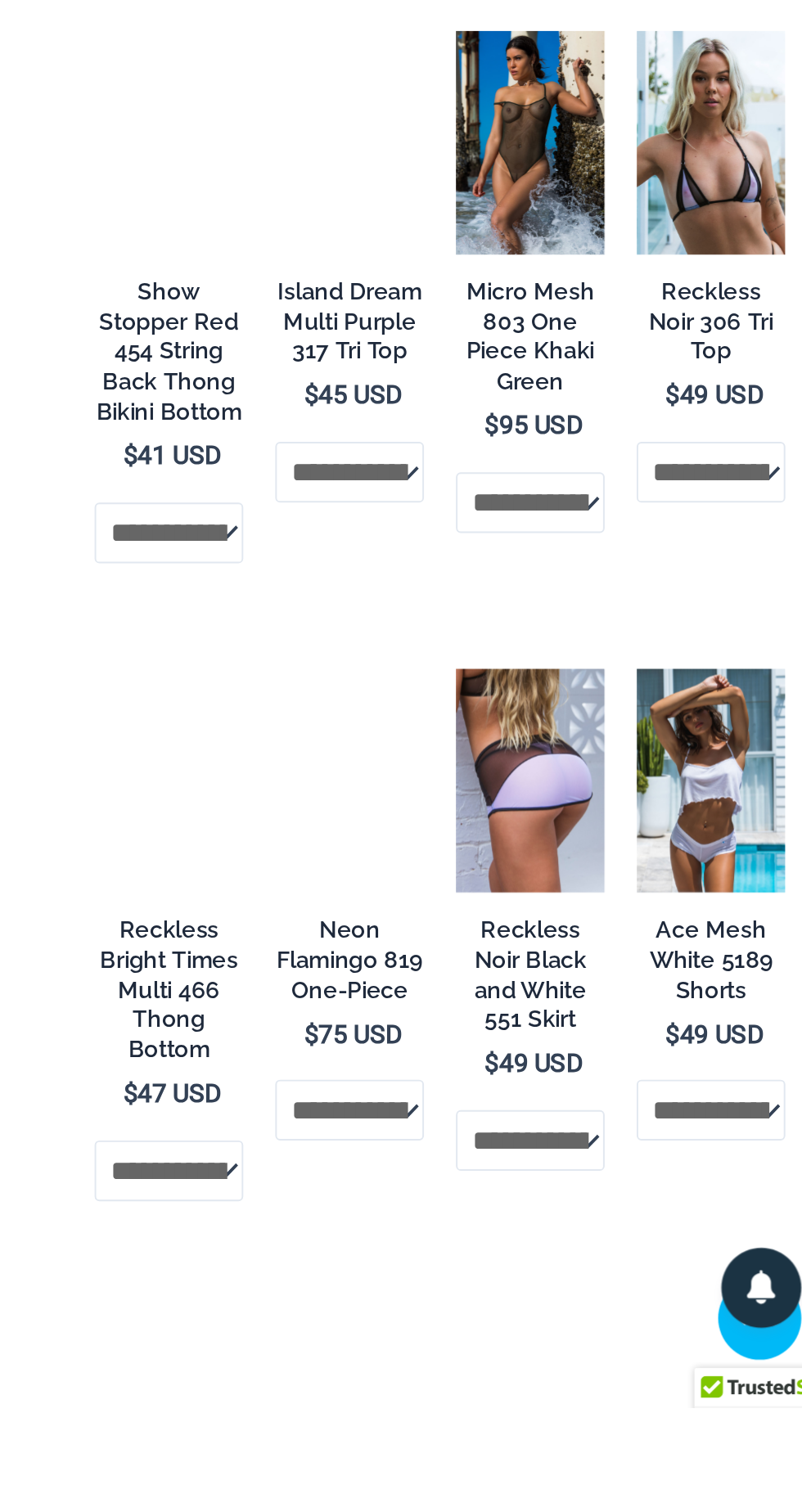 scroll, scrollTop: 4856, scrollLeft: 0, axis: vertical 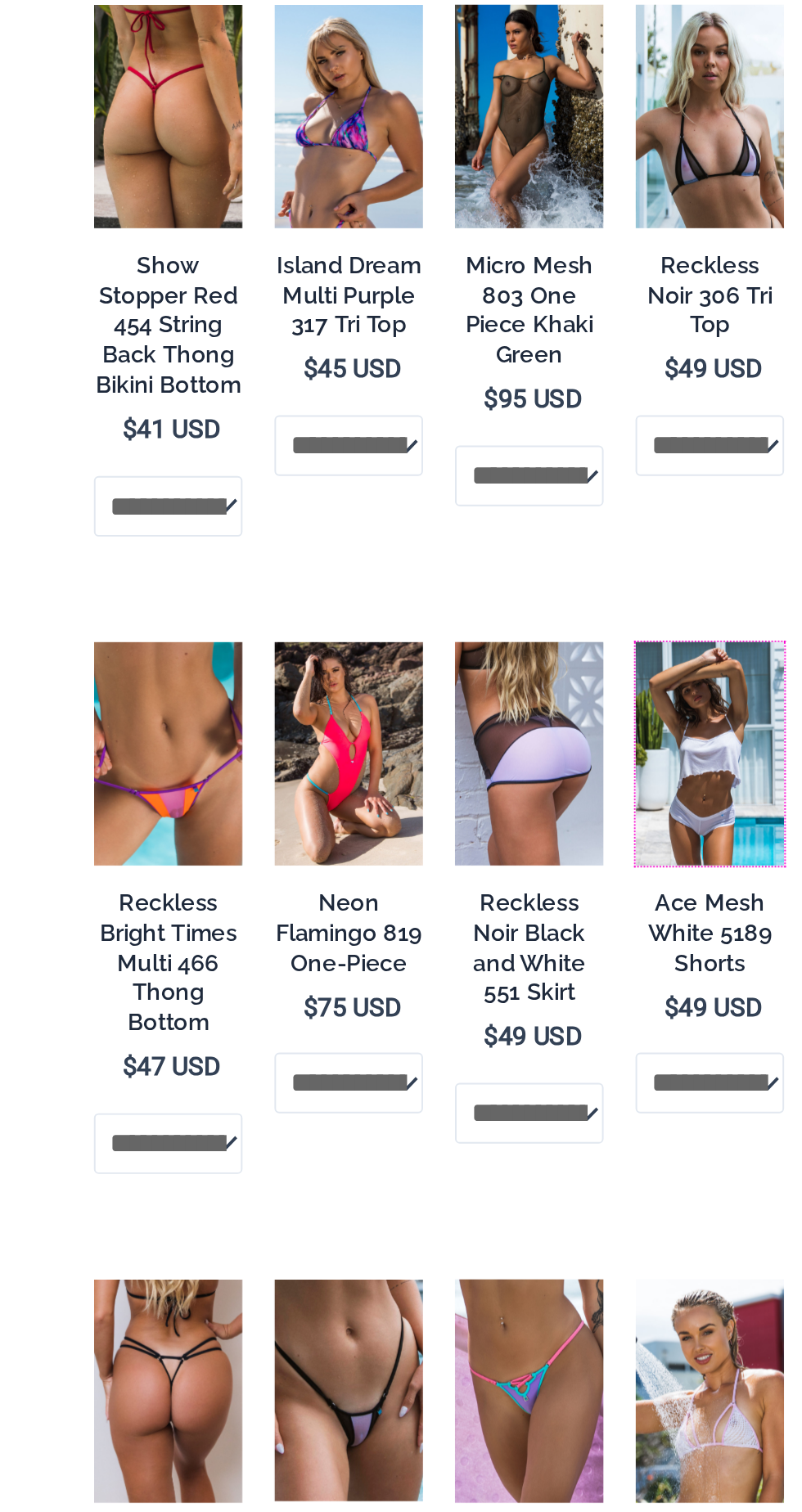 click at bounding box center (693, 587) 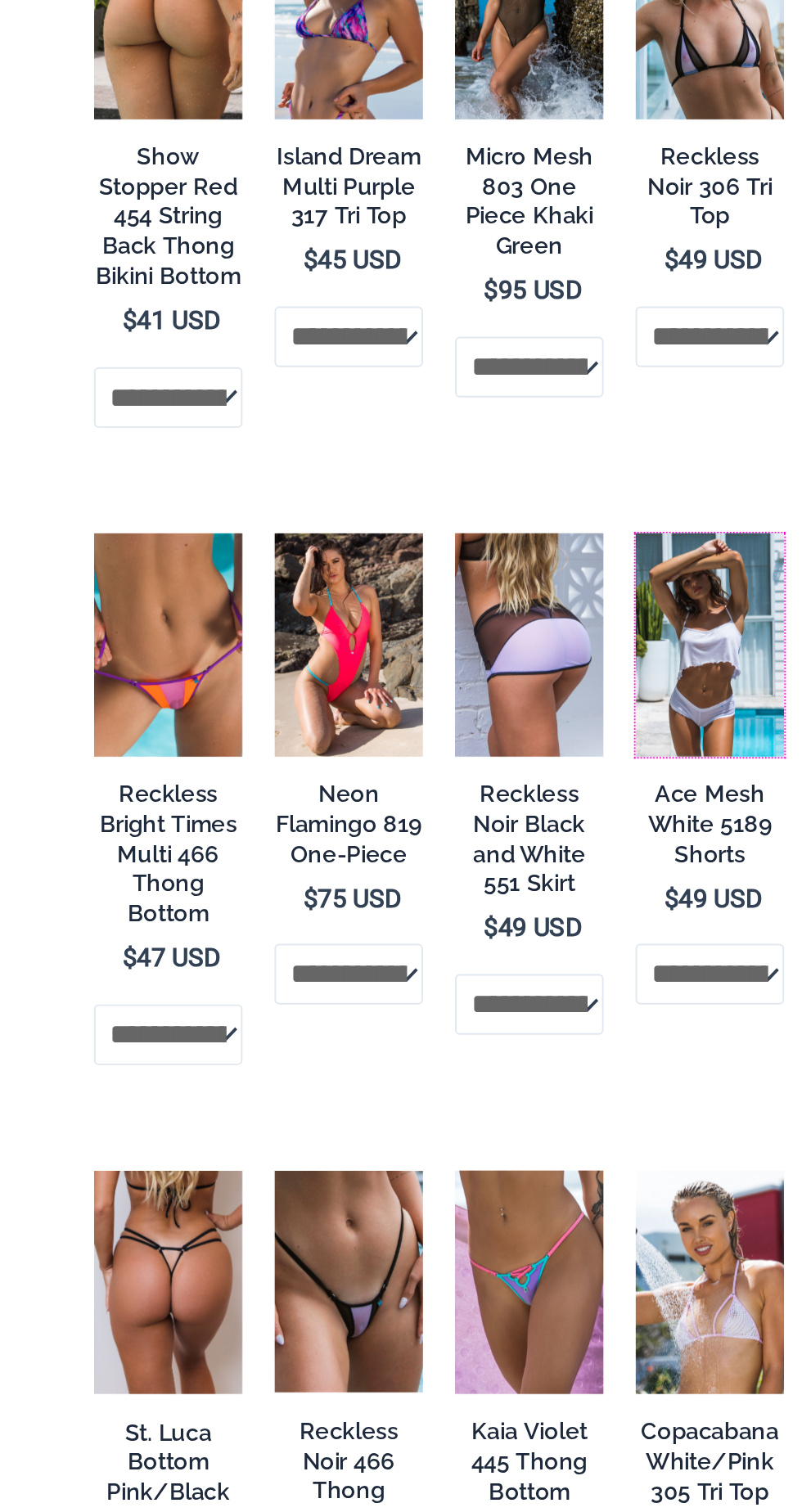 scroll, scrollTop: 5403, scrollLeft: 0, axis: vertical 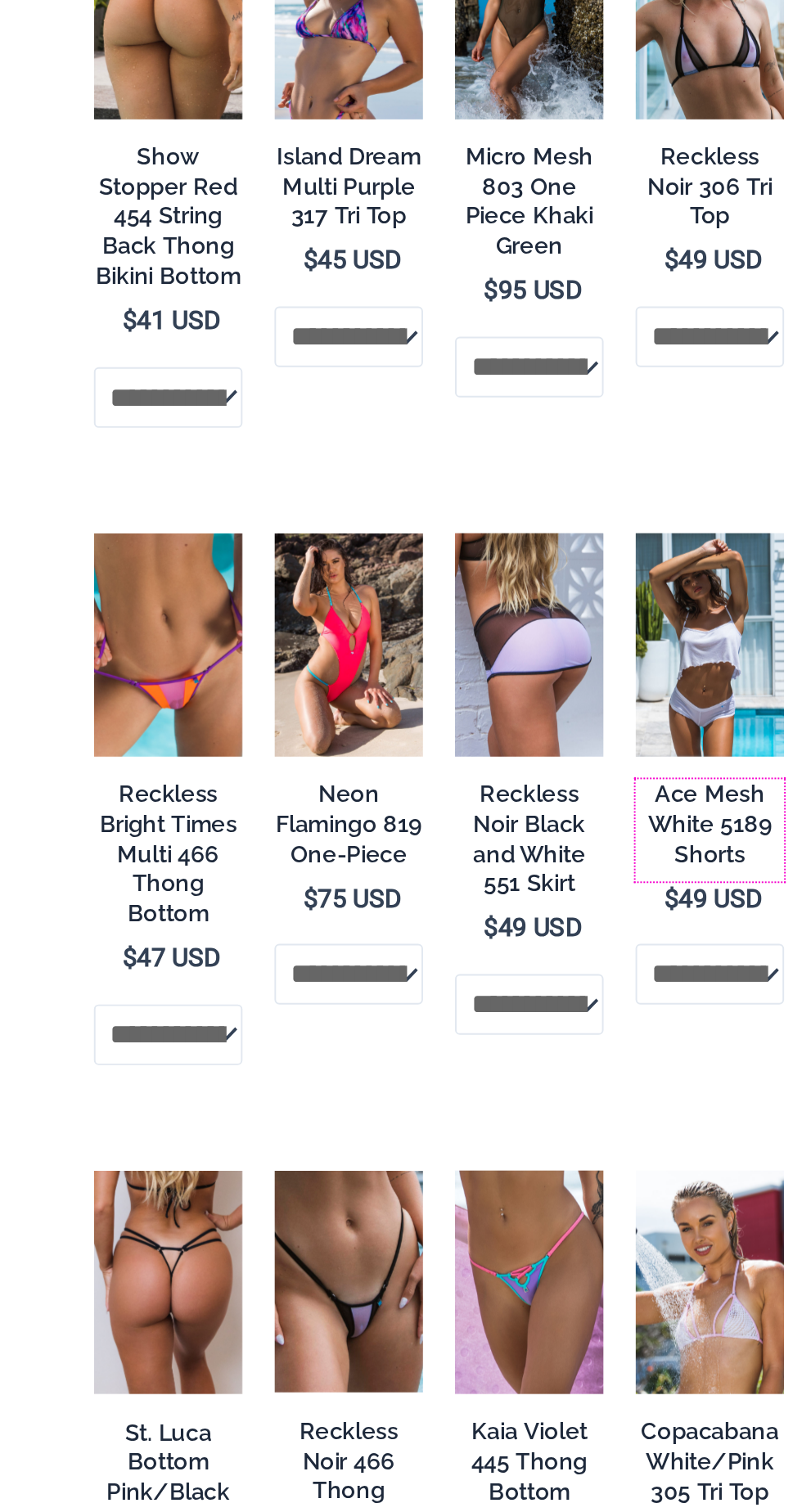 click on "Ace Mesh White 5189 Shorts" at bounding box center [731, 736] 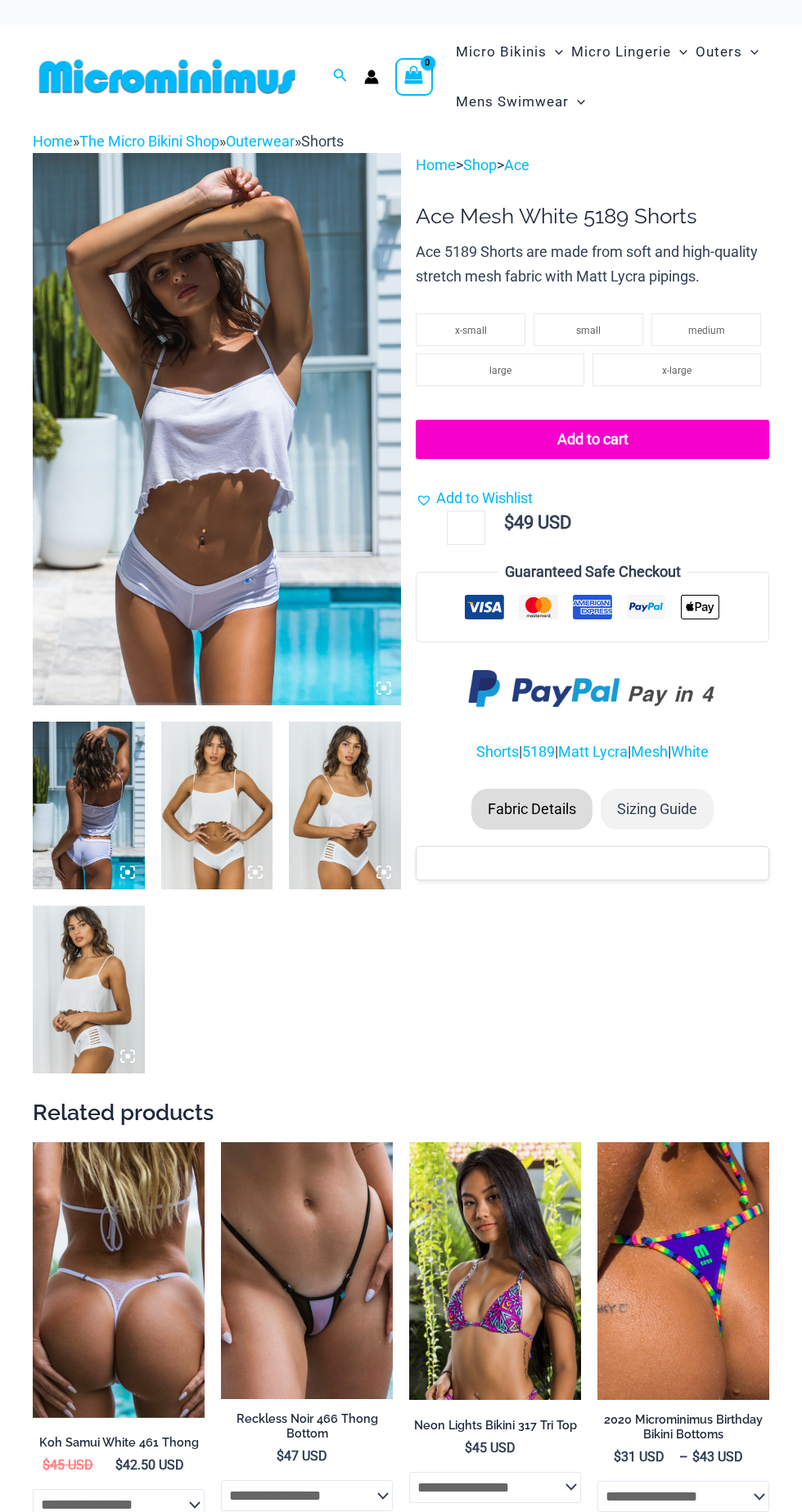 scroll, scrollTop: 0, scrollLeft: 0, axis: both 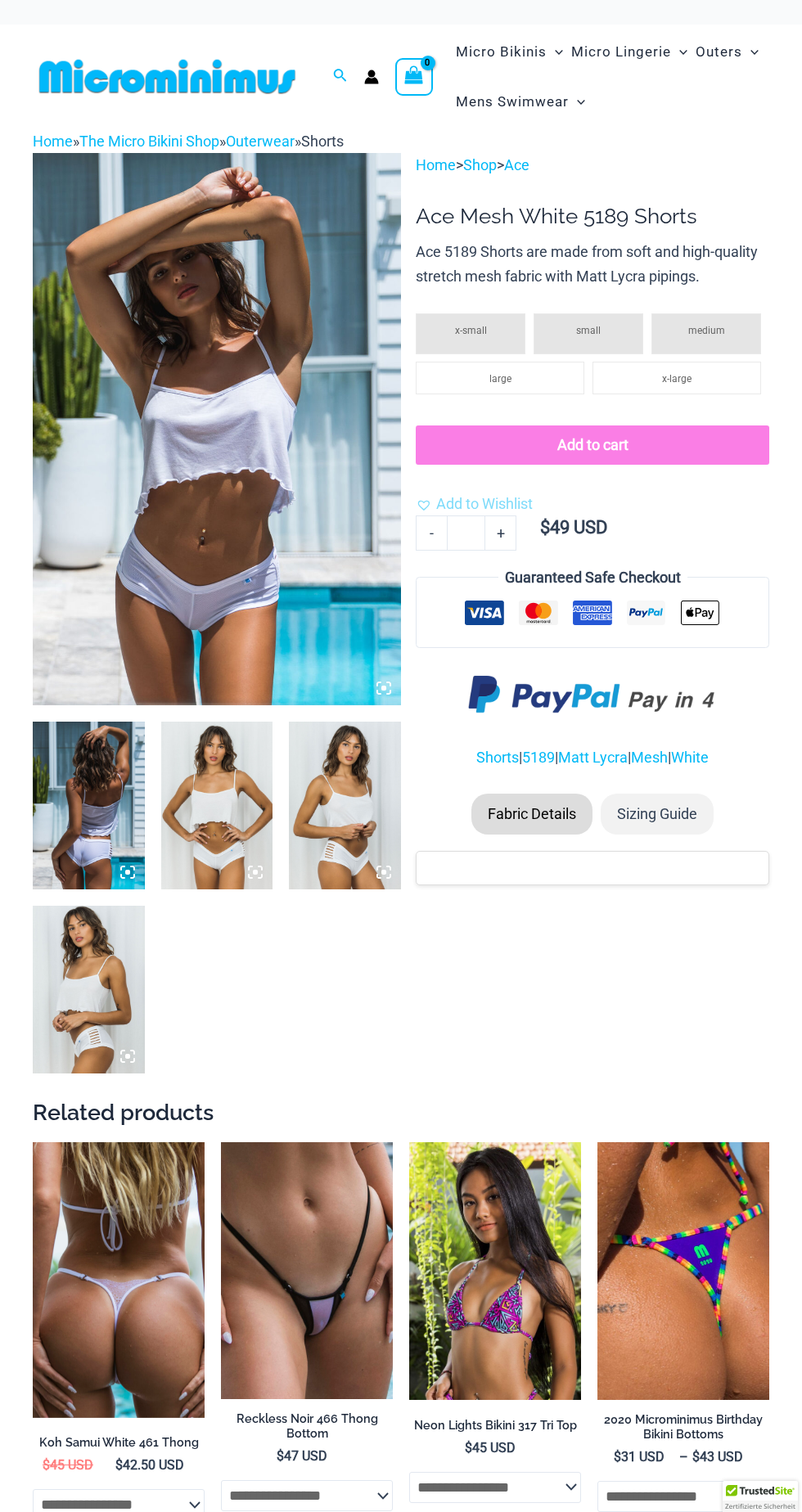click at bounding box center [345, 805] 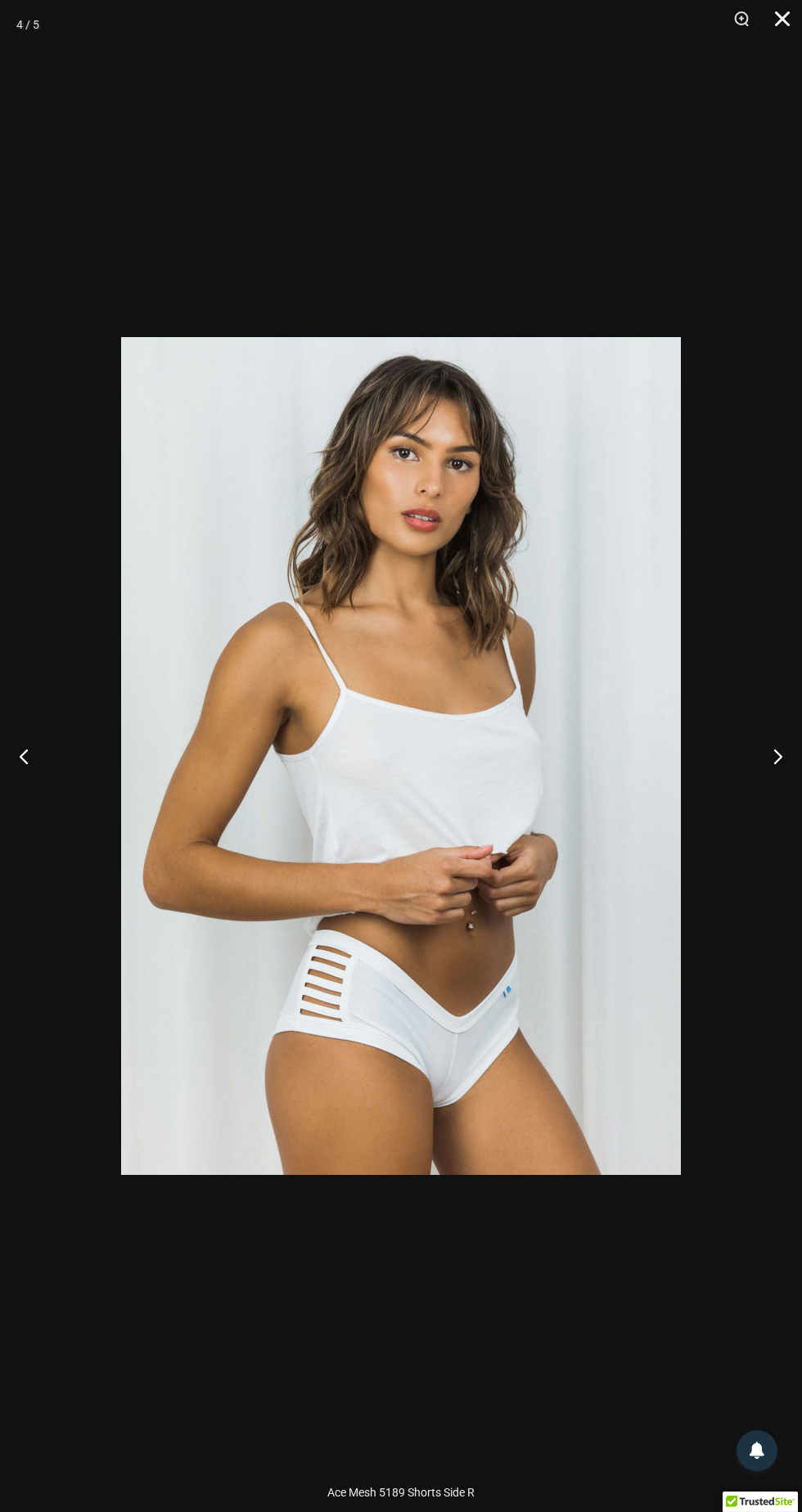 click at bounding box center (777, 25) 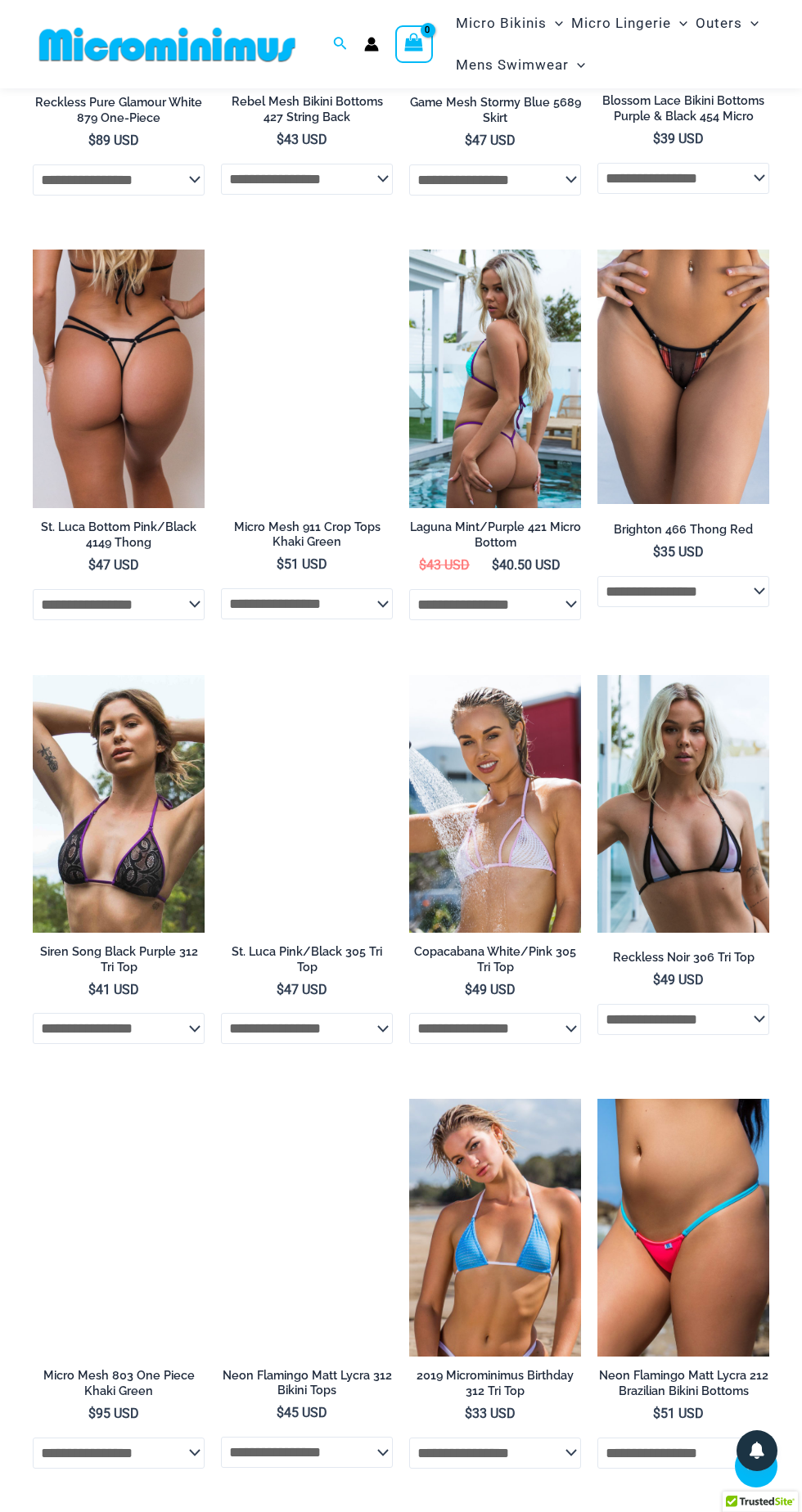 scroll, scrollTop: 1734, scrollLeft: 0, axis: vertical 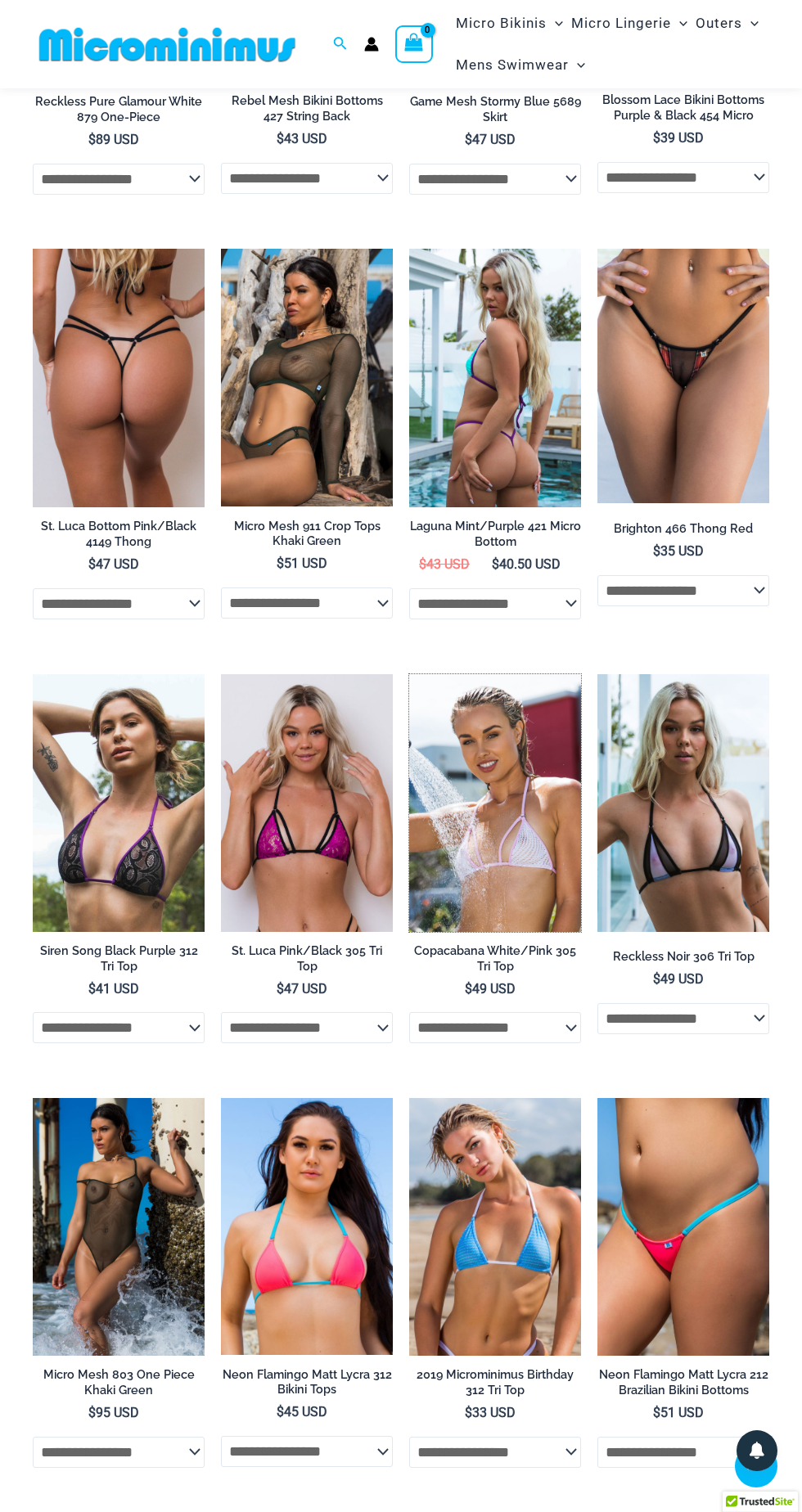 click at bounding box center [409, 674] 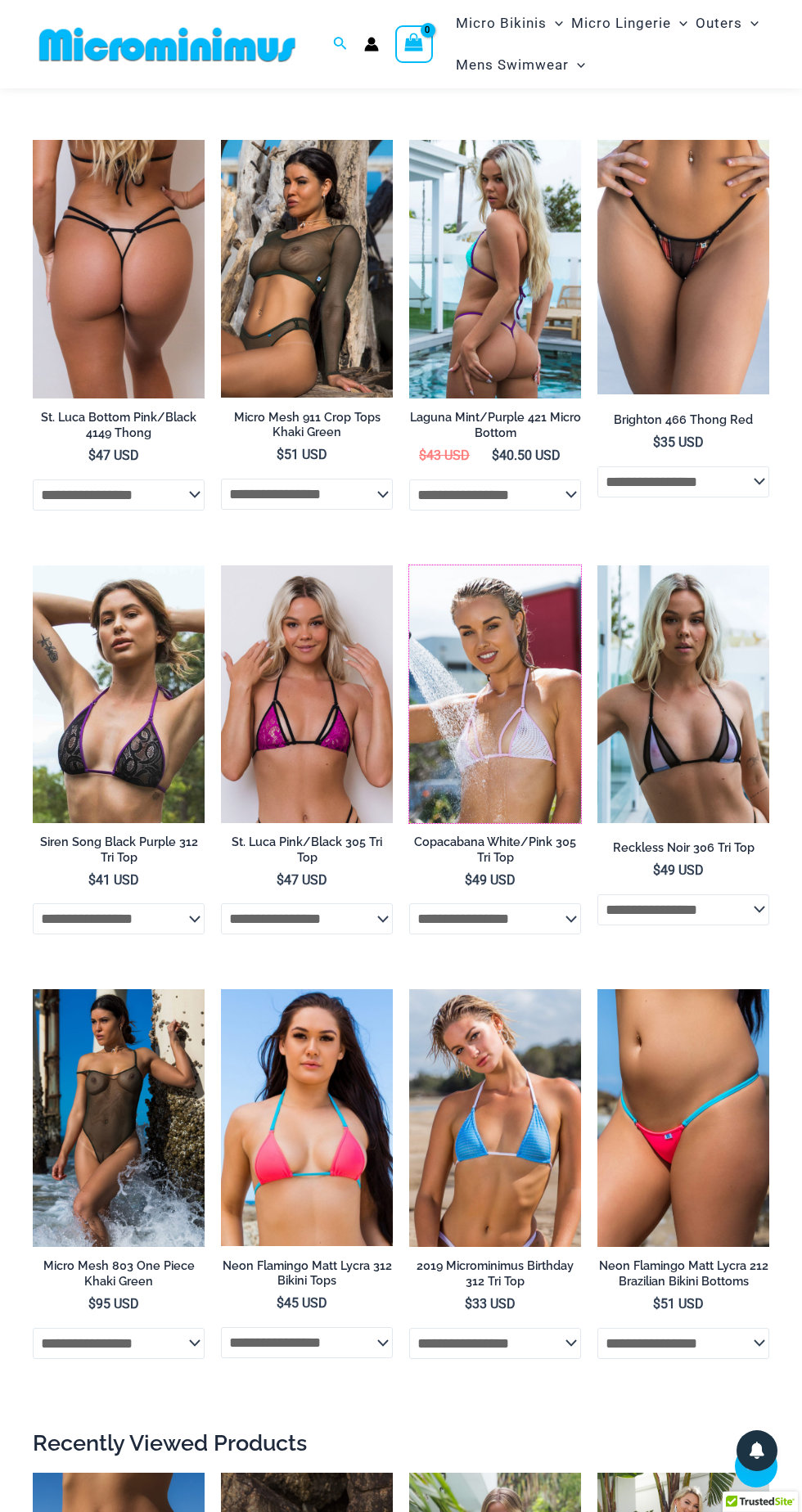 click at bounding box center [409, 565] 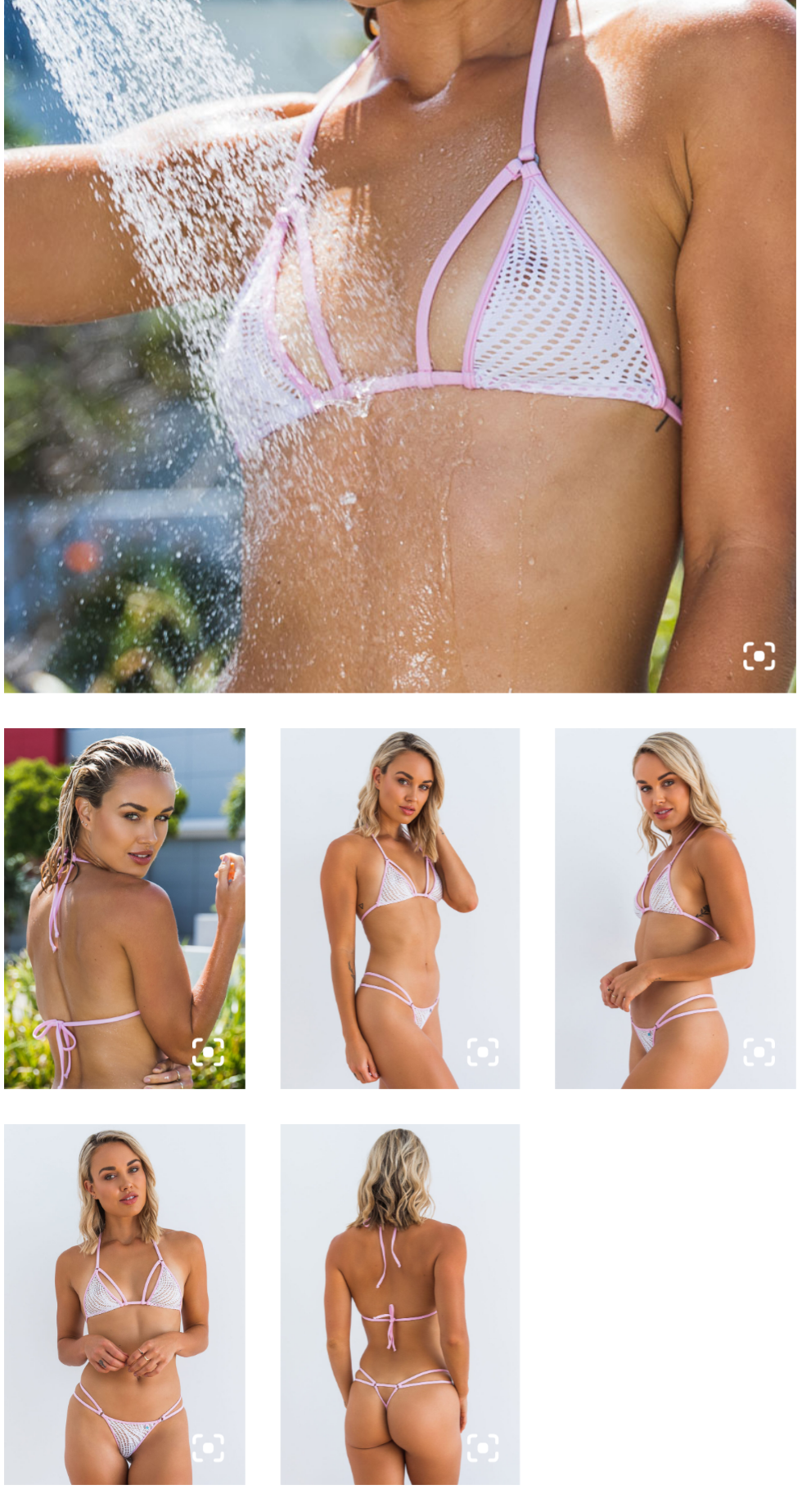 scroll, scrollTop: 4, scrollLeft: 0, axis: vertical 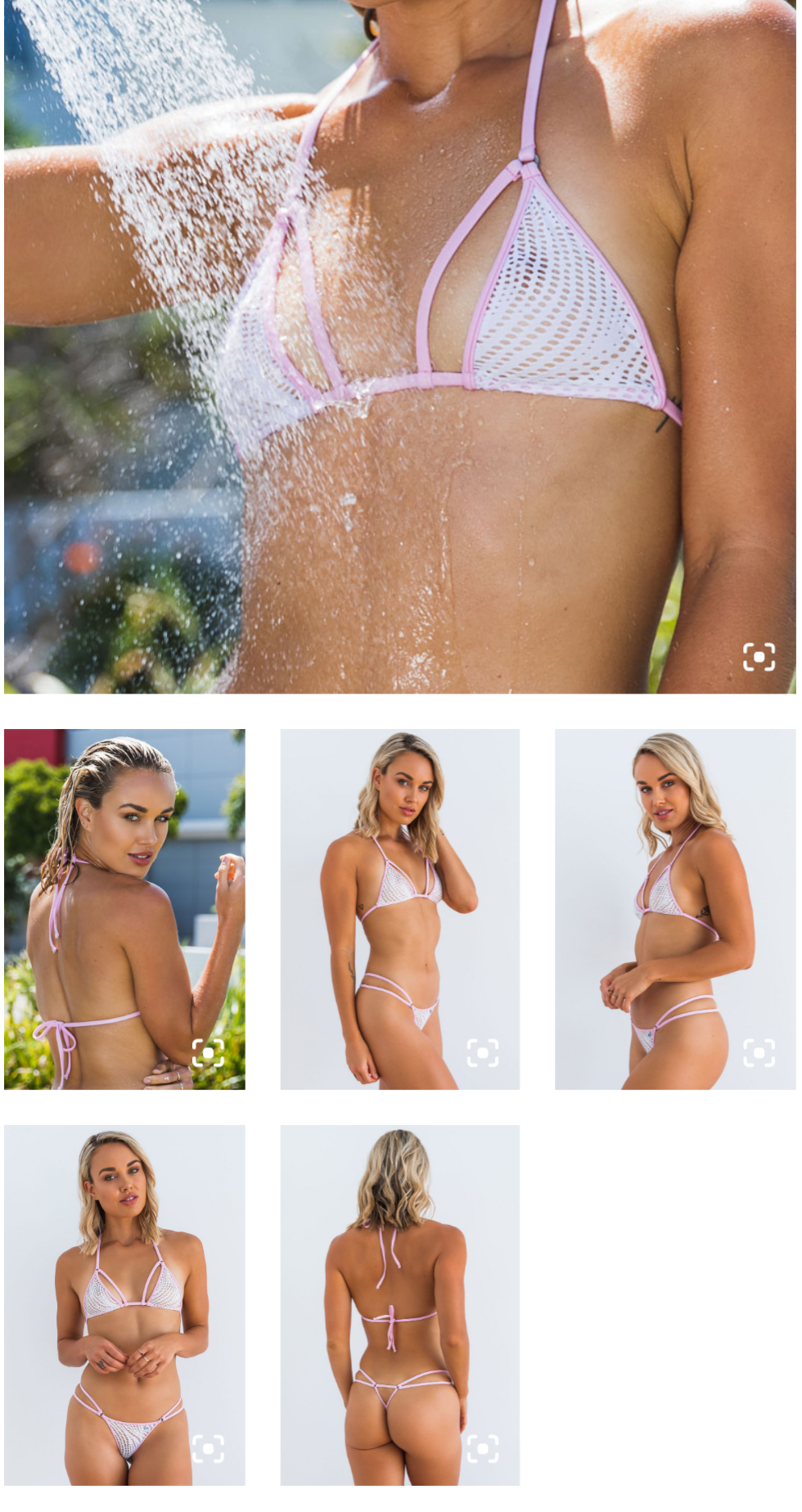 click at bounding box center (217, 985) 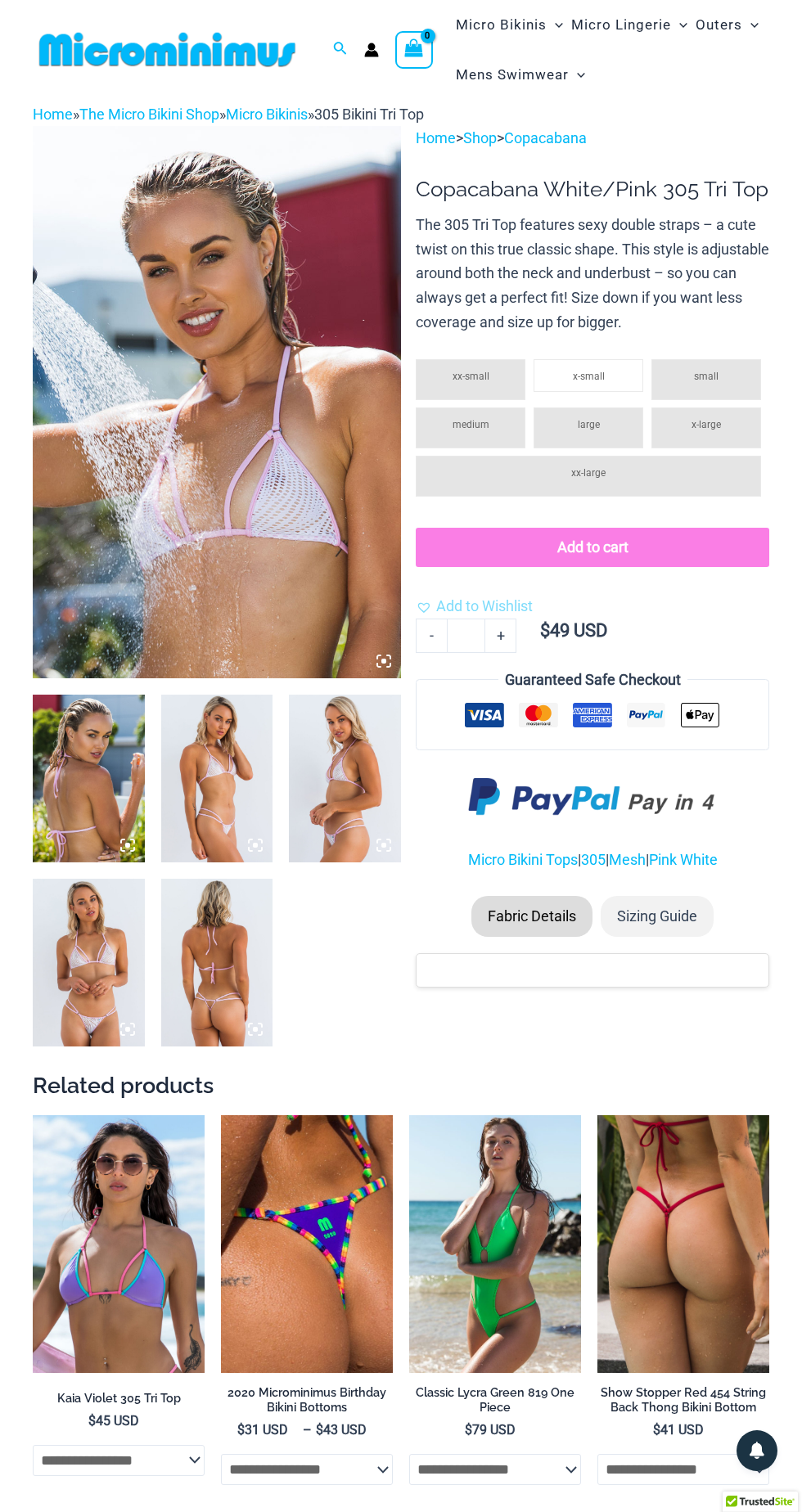 scroll, scrollTop: 0, scrollLeft: 0, axis: both 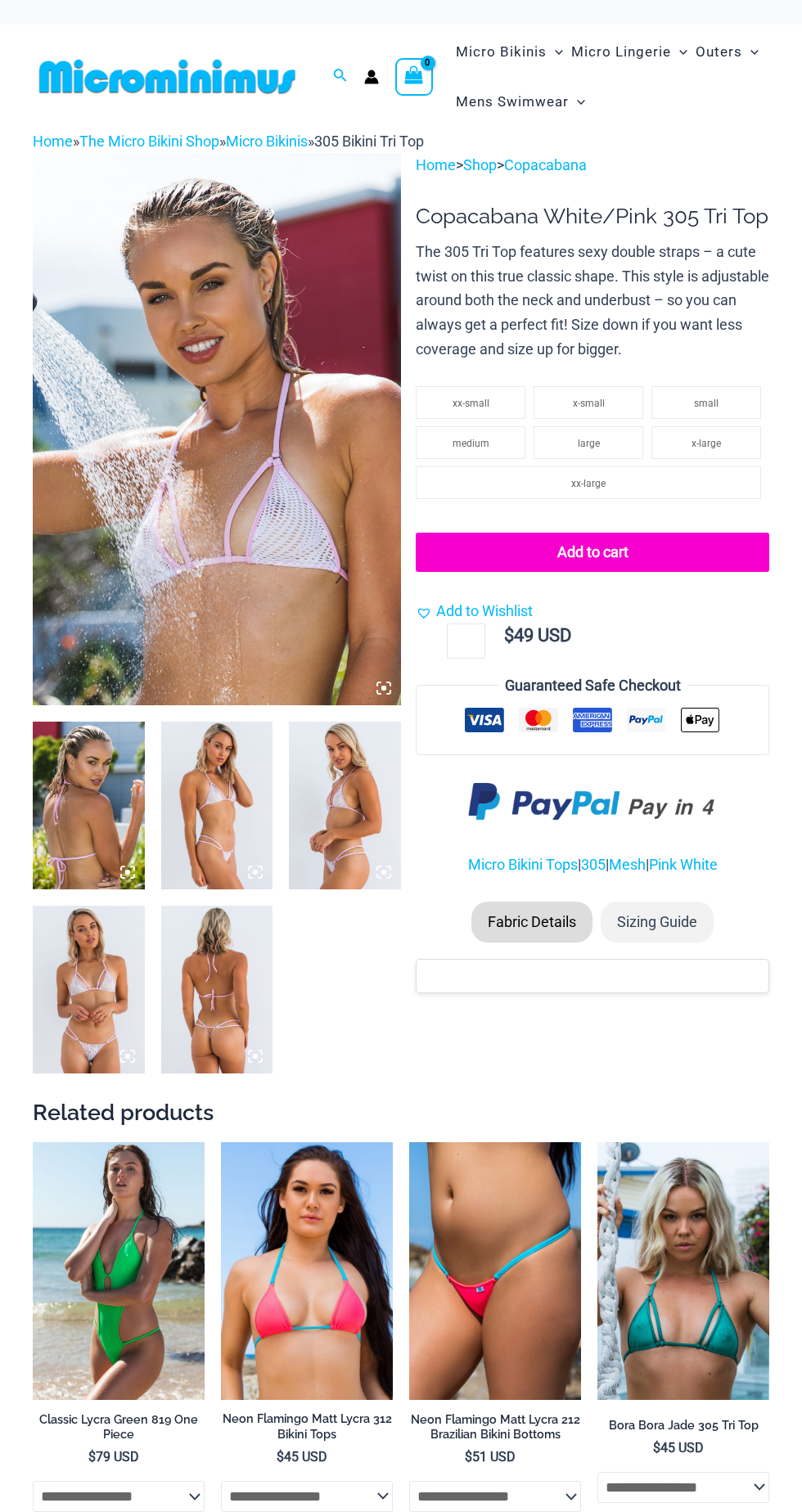 click 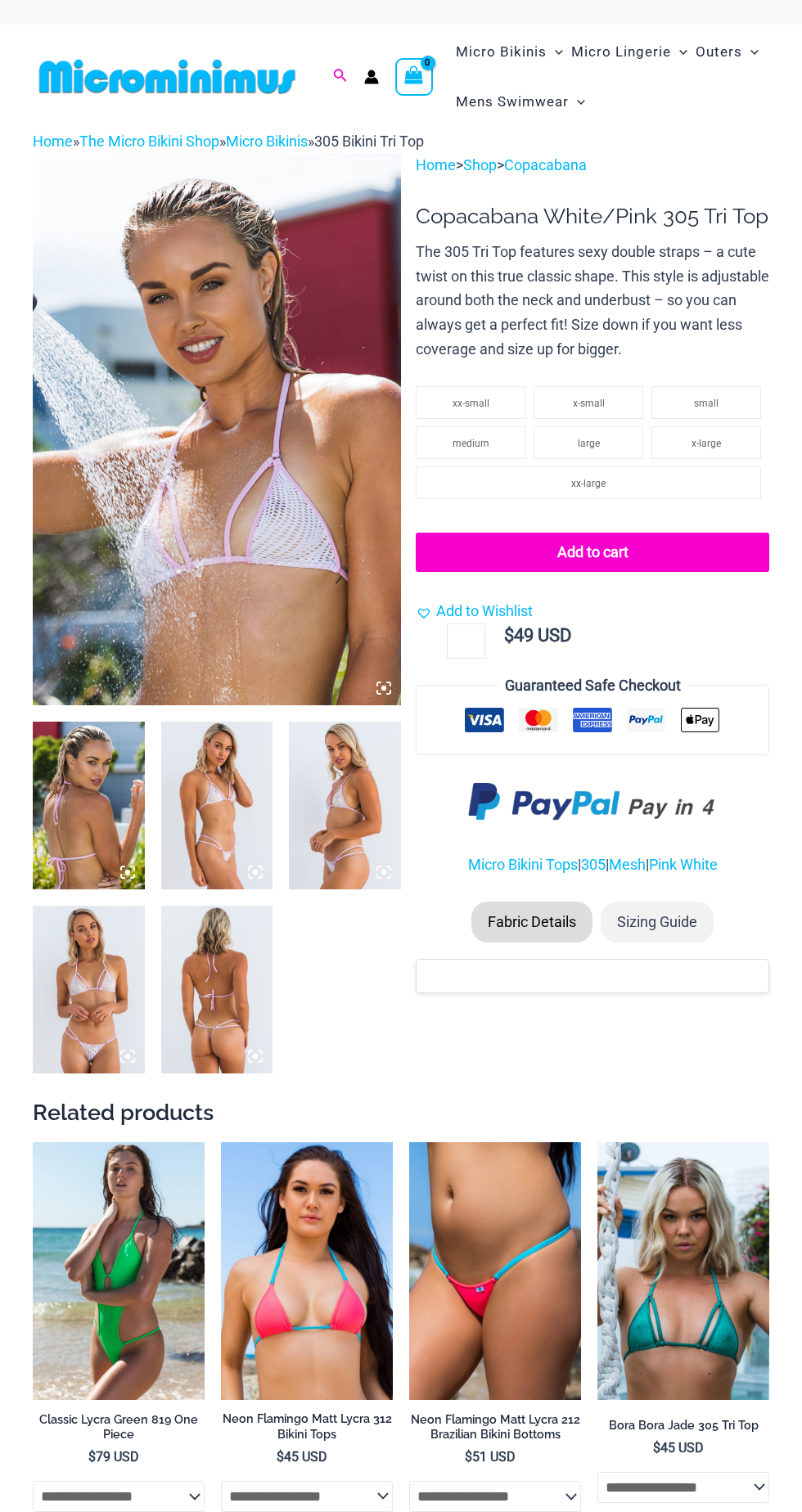 scroll, scrollTop: 0, scrollLeft: 0, axis: both 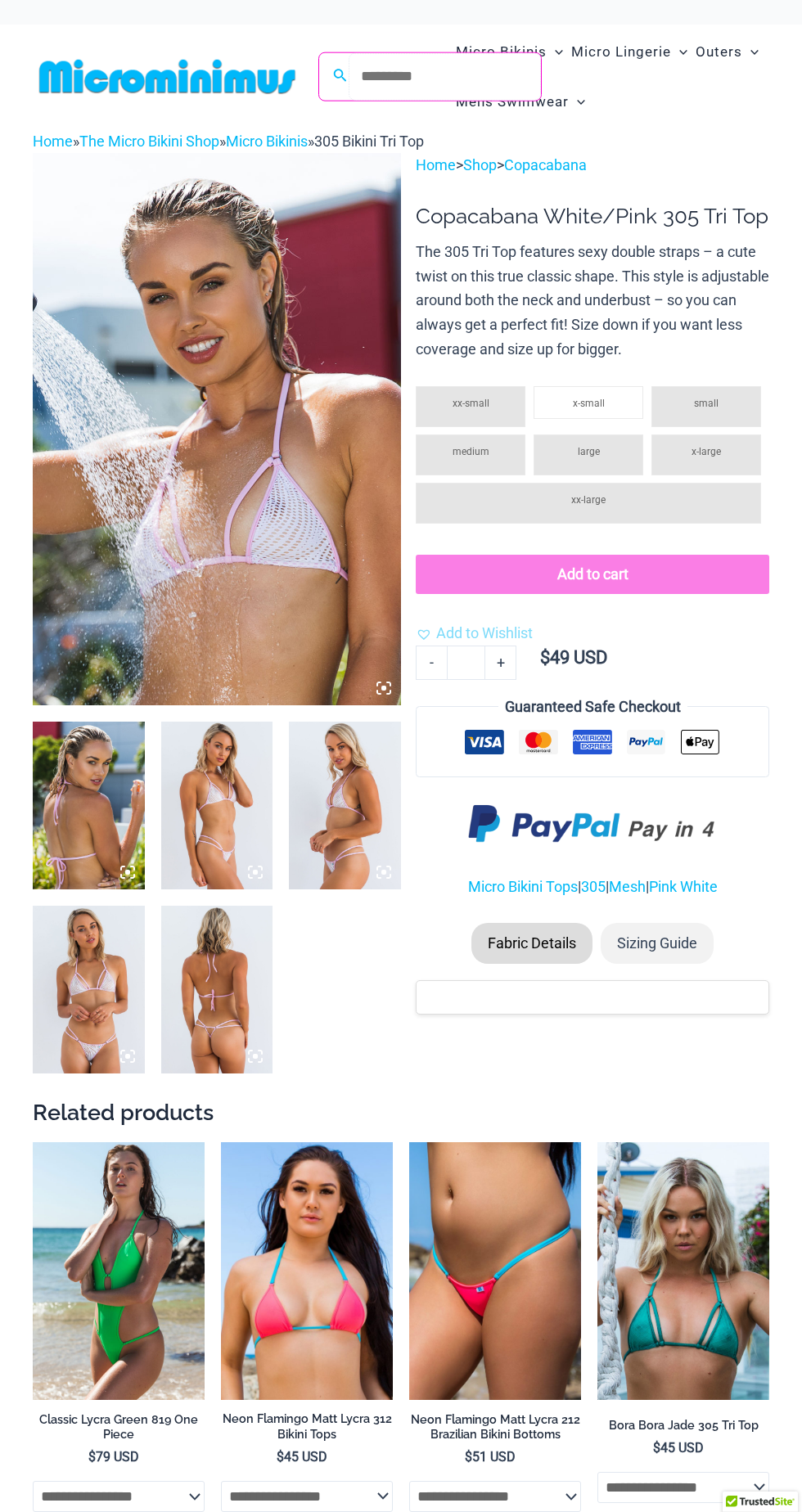 click on "Search for:
Search" at bounding box center (444, 76) 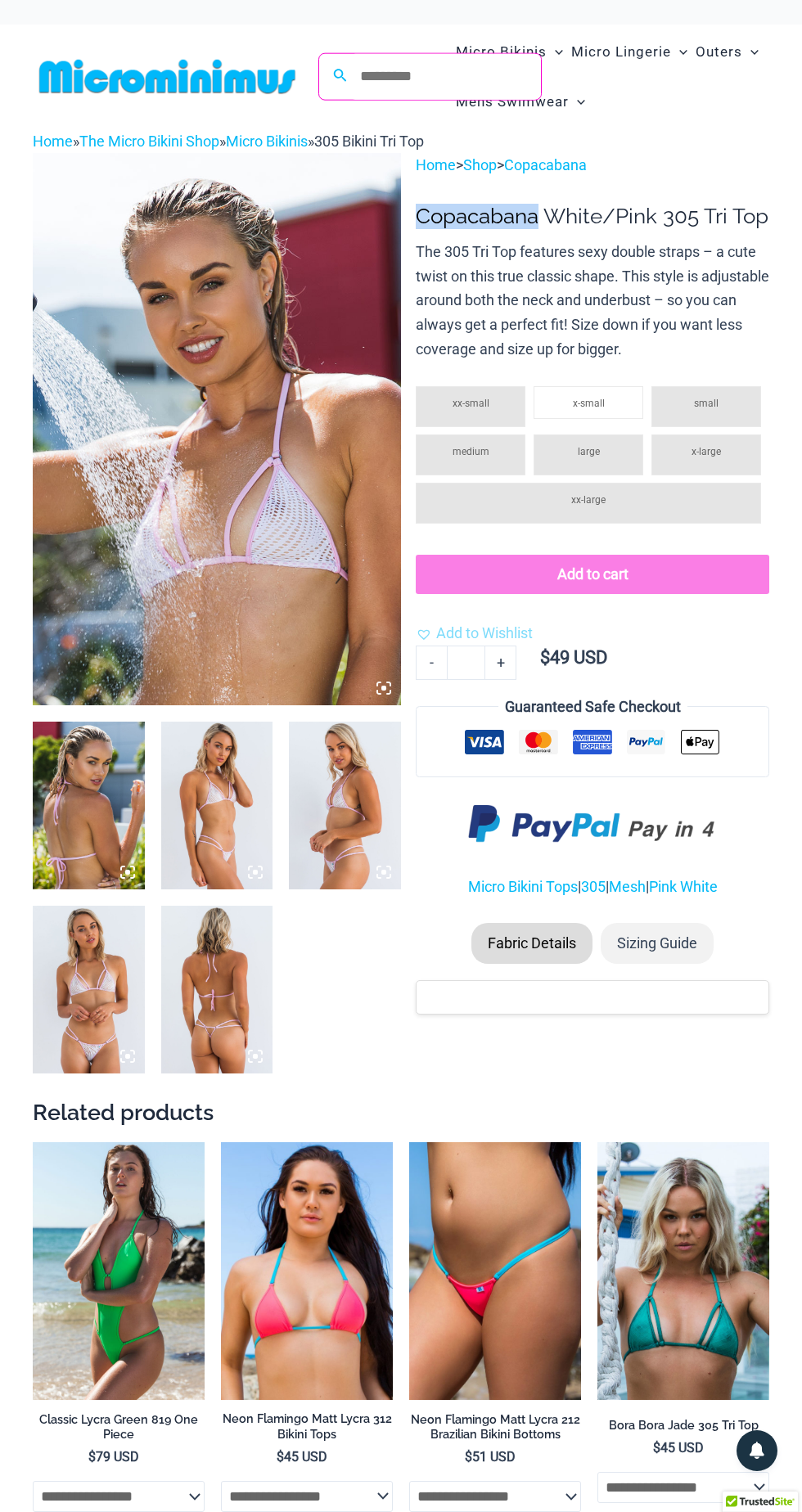 copy on "Copacabana" 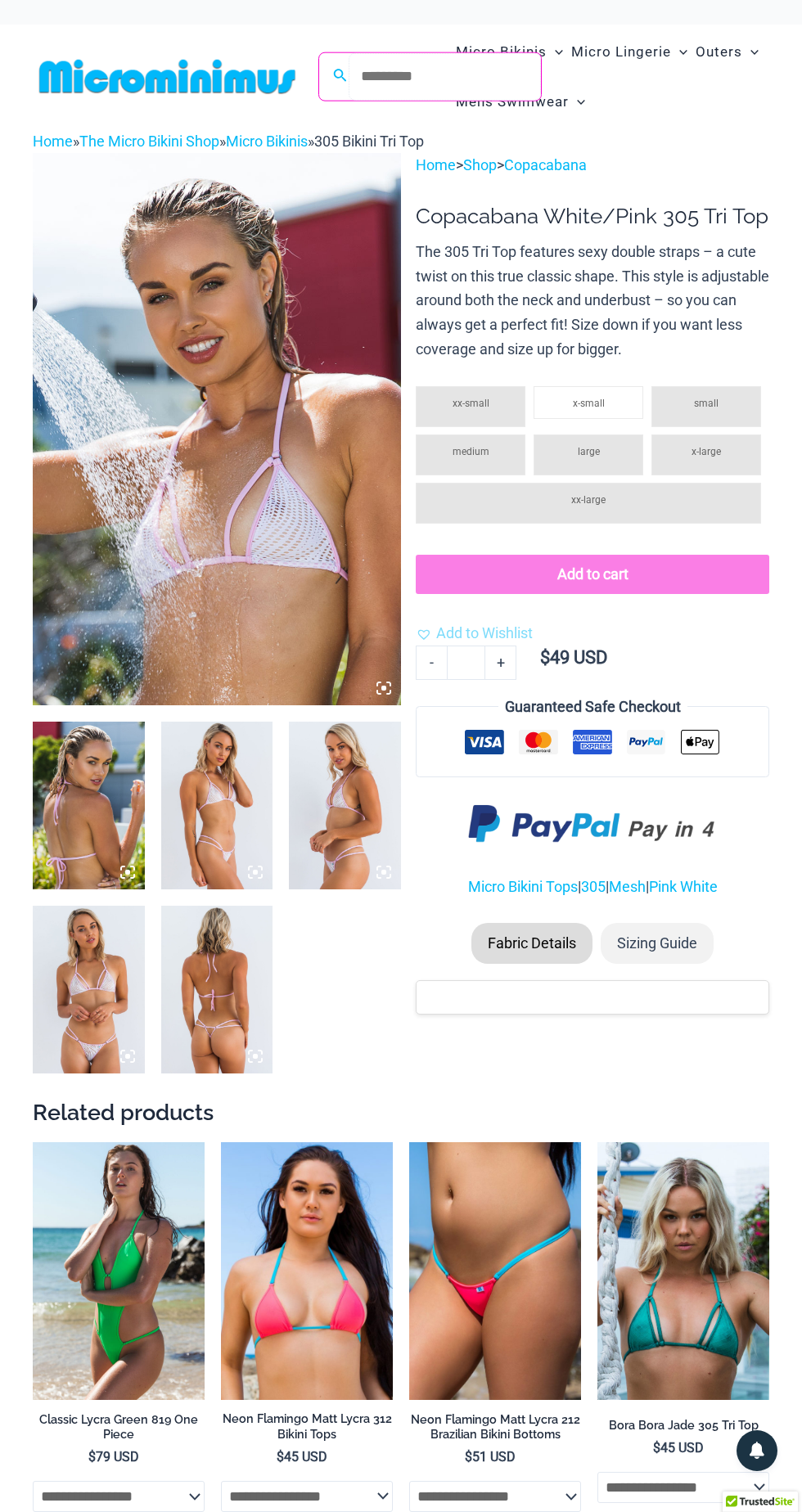 click on "Search for:
Search" at bounding box center (444, 76) 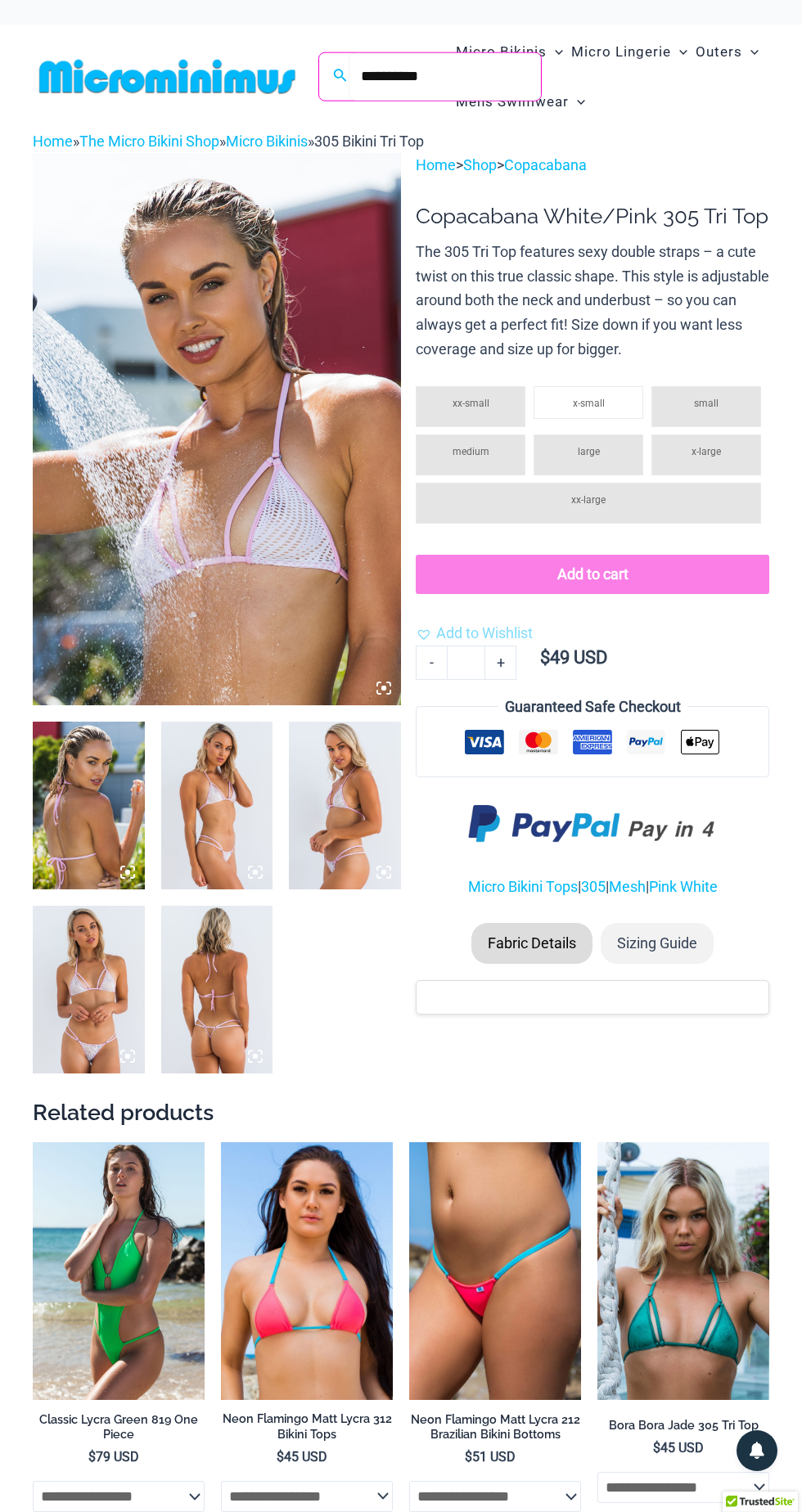 type on "**********" 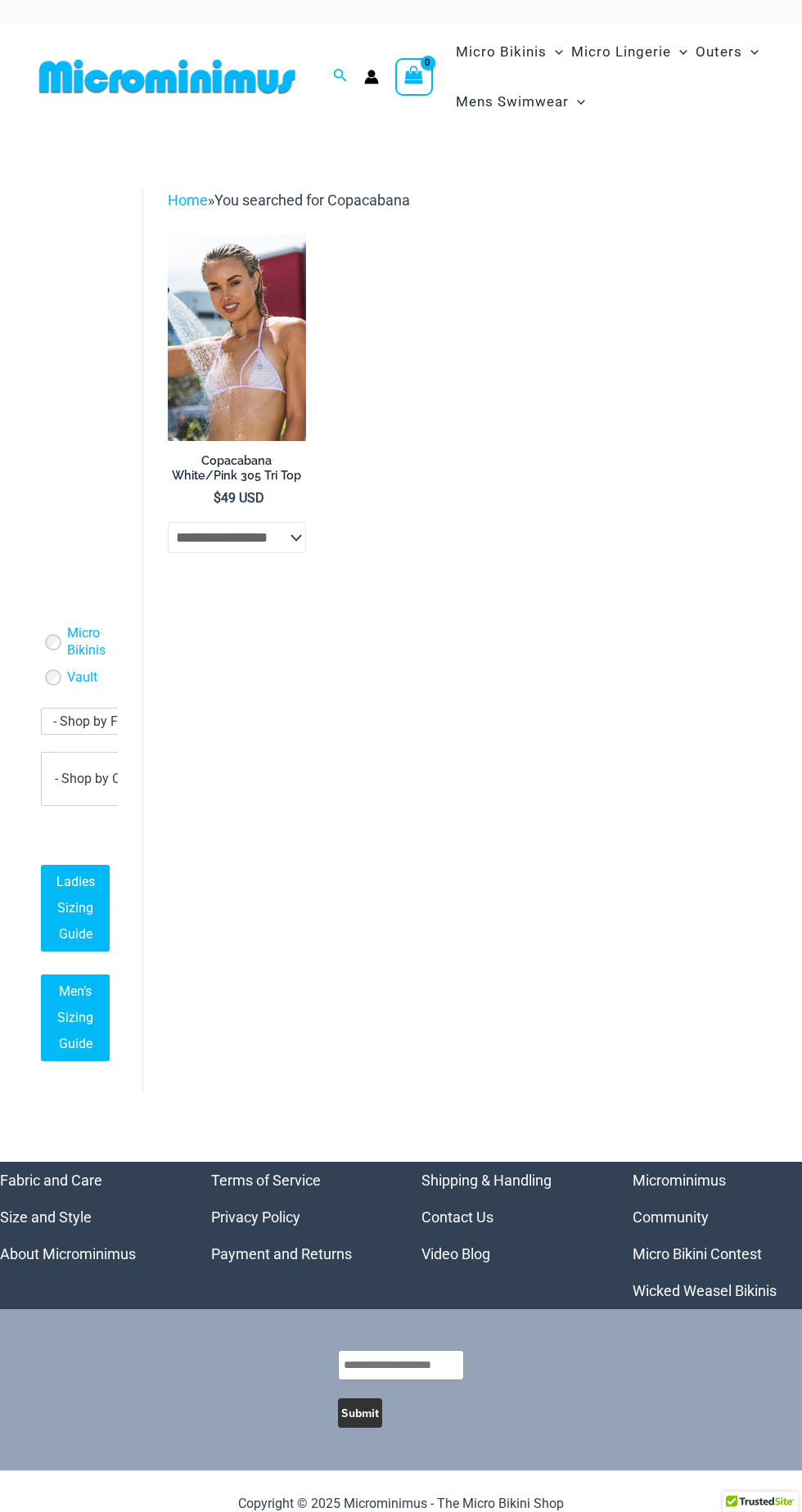 scroll, scrollTop: 0, scrollLeft: 0, axis: both 